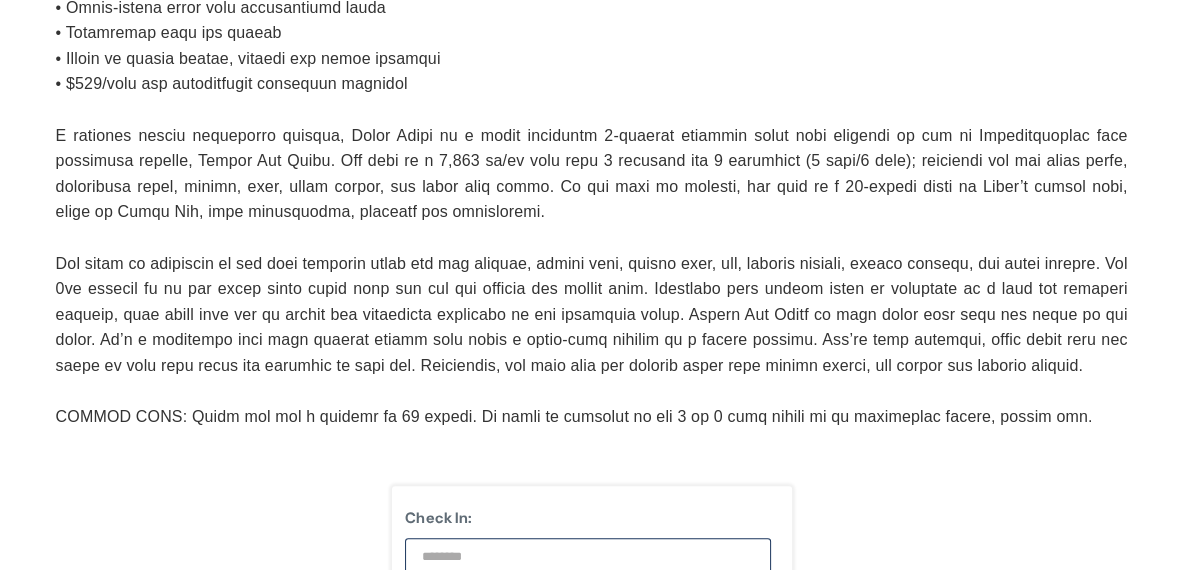 scroll, scrollTop: 2000, scrollLeft: 0, axis: vertical 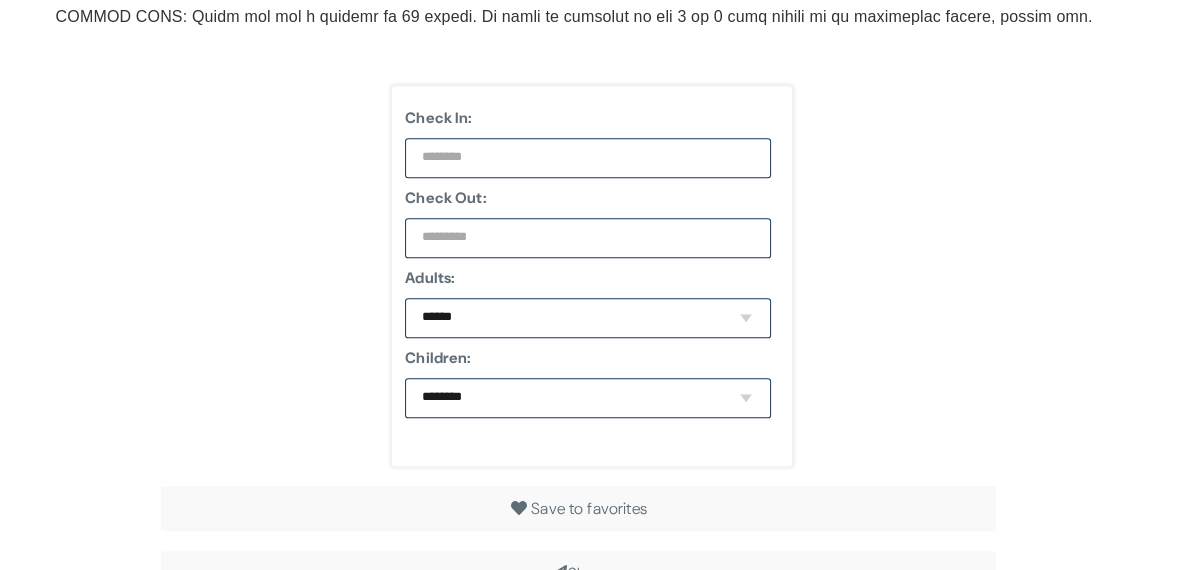 click at bounding box center (588, 158) 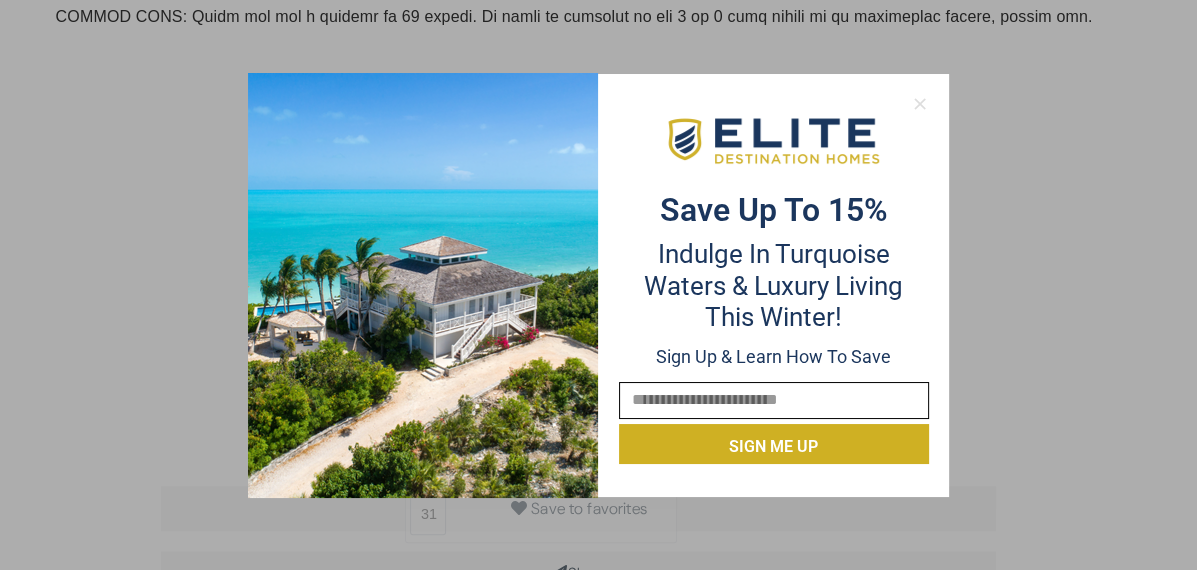click 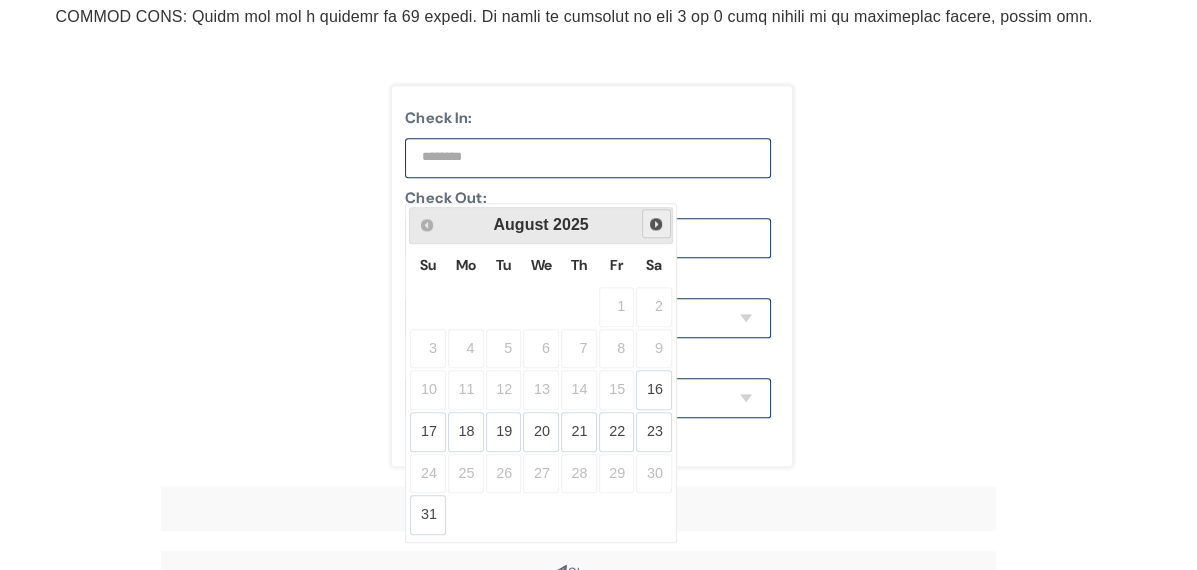 click on "Next" at bounding box center [656, 224] 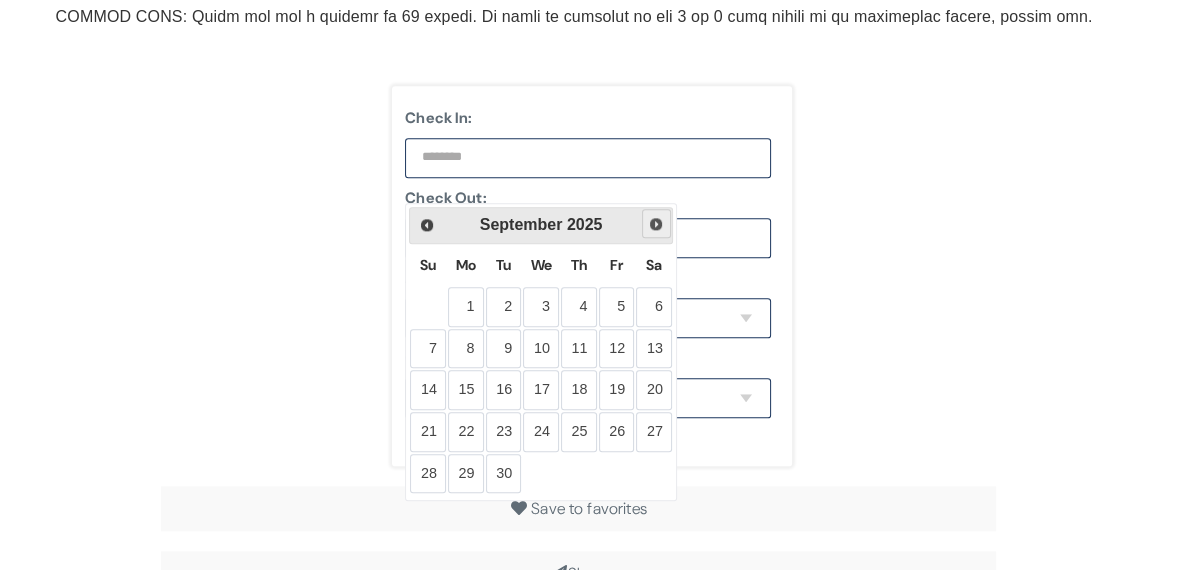 click on "Next" at bounding box center (656, 224) 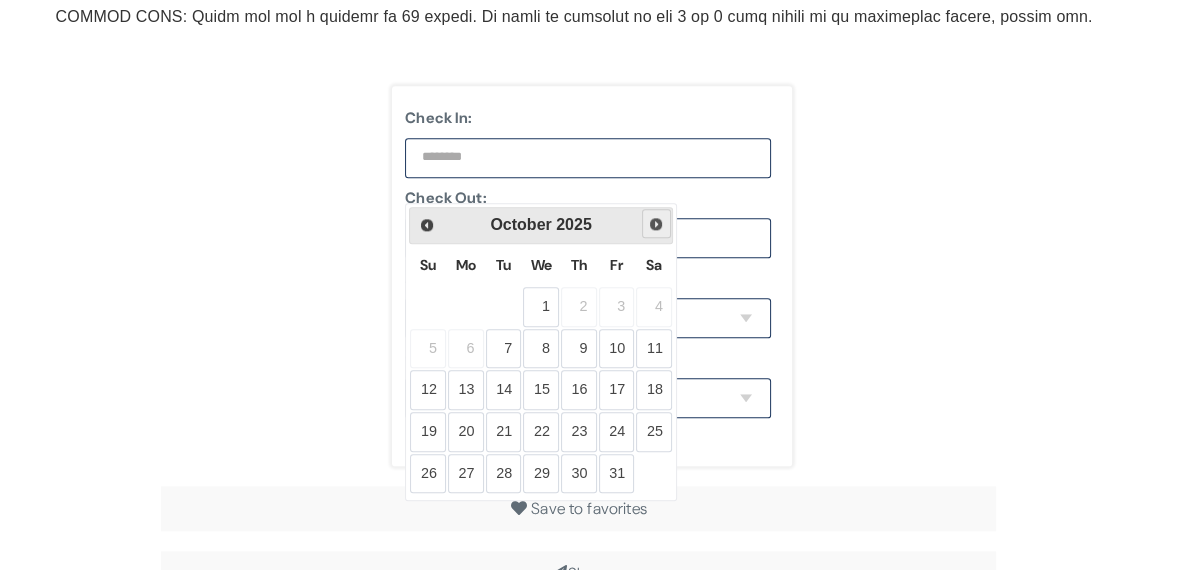 click on "Next" at bounding box center (656, 224) 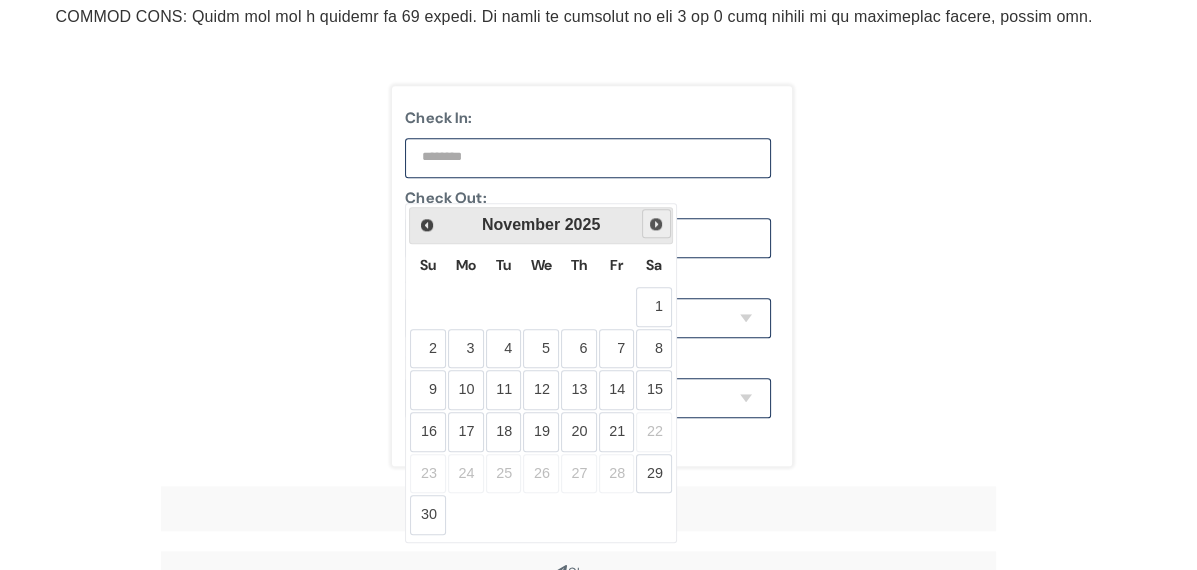 click on "Next" at bounding box center [656, 224] 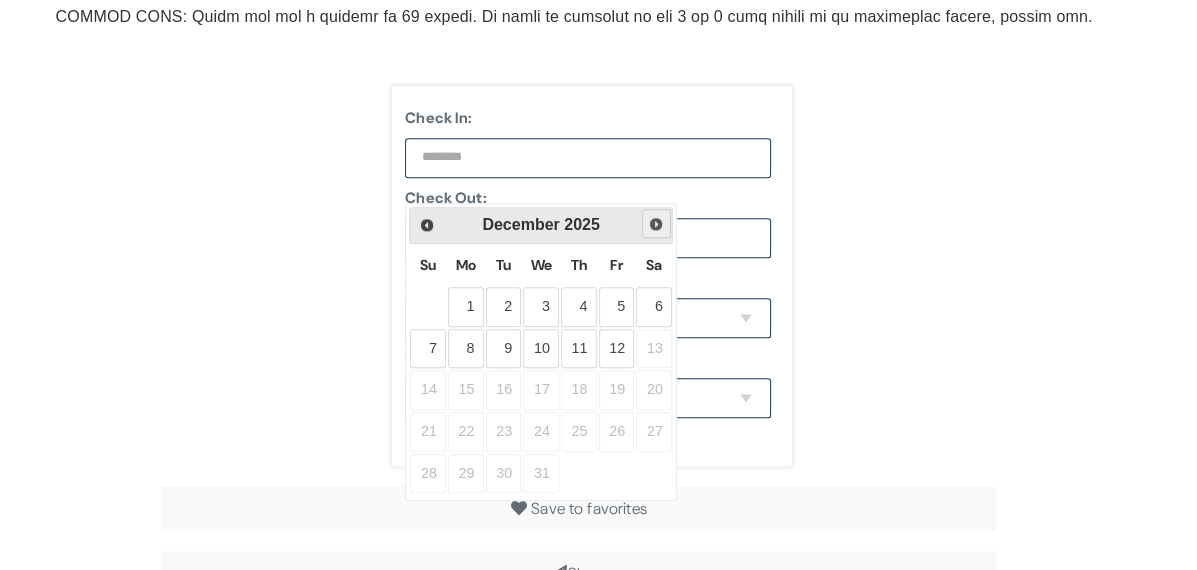 click on "Next" at bounding box center (656, 224) 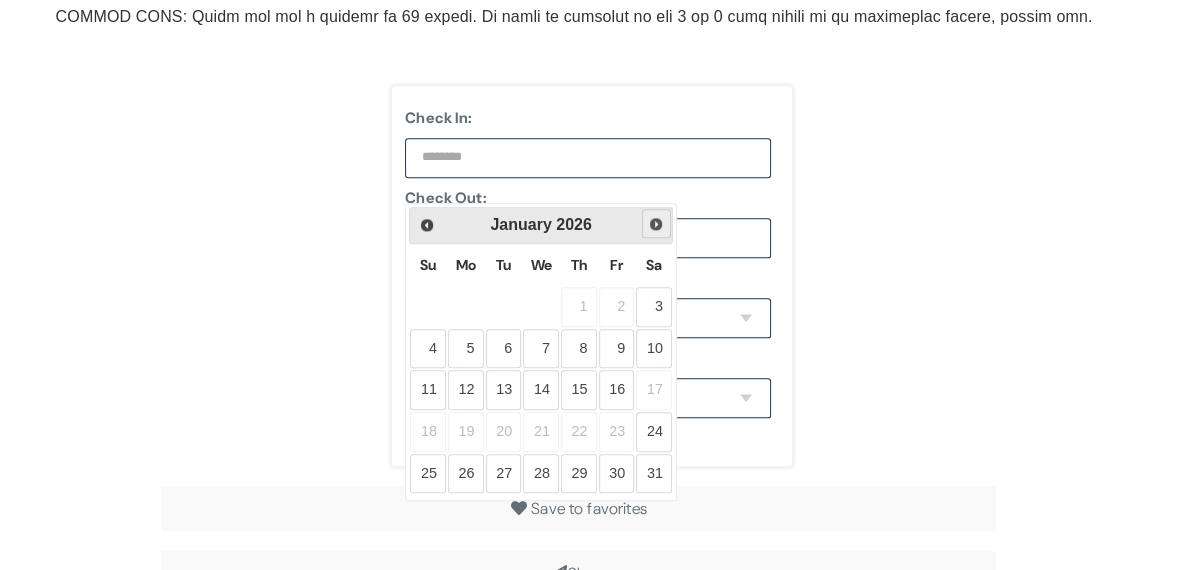 click on "Next" at bounding box center (656, 224) 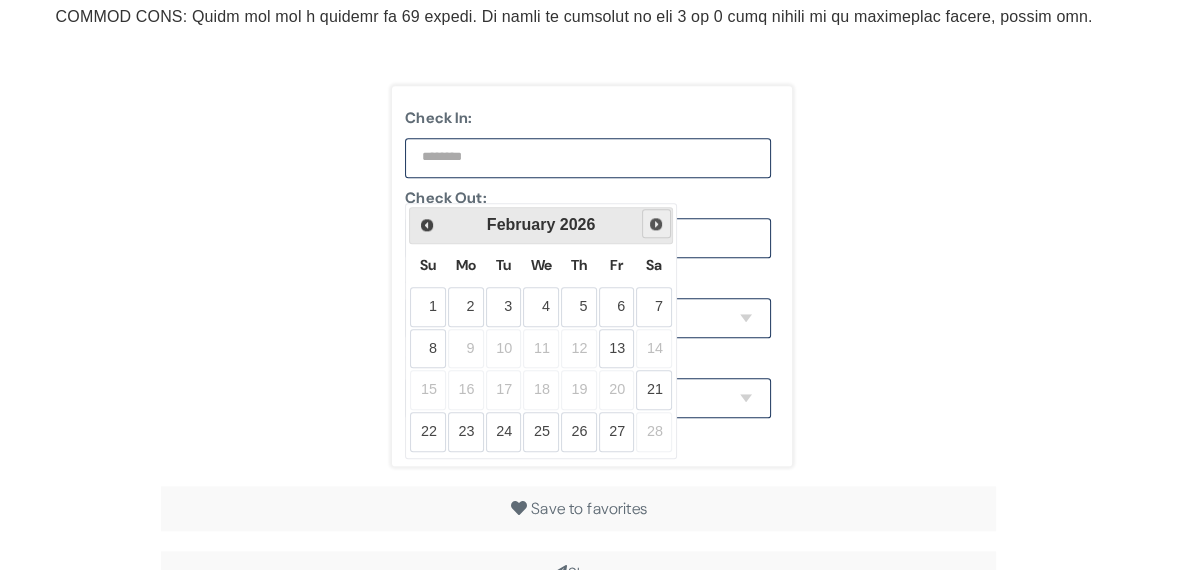 click on "Next" at bounding box center (656, 224) 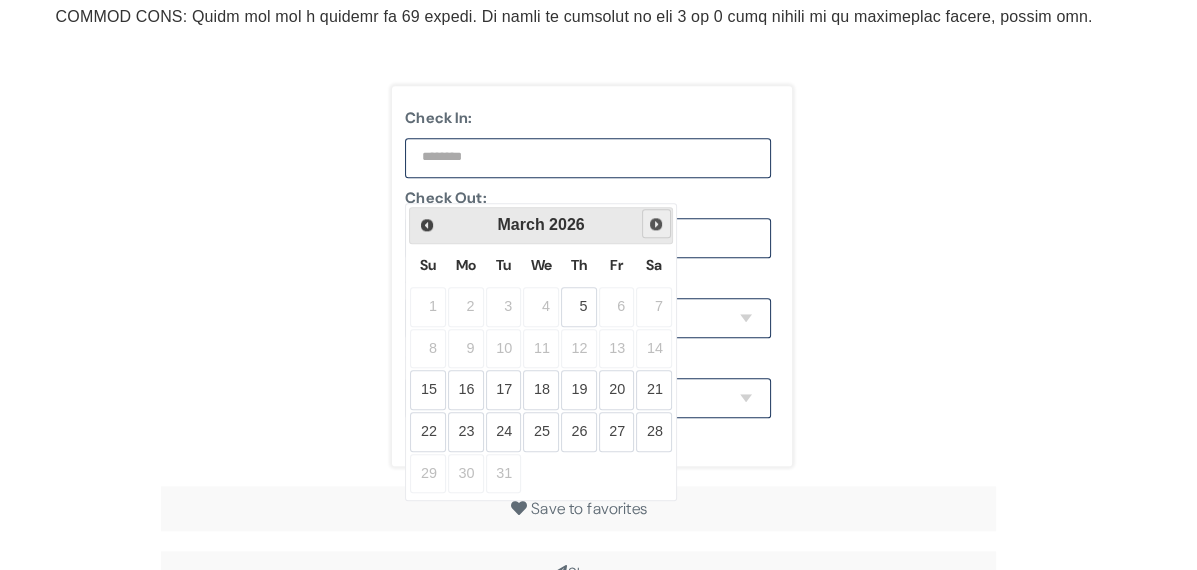 click on "Next" at bounding box center [656, 224] 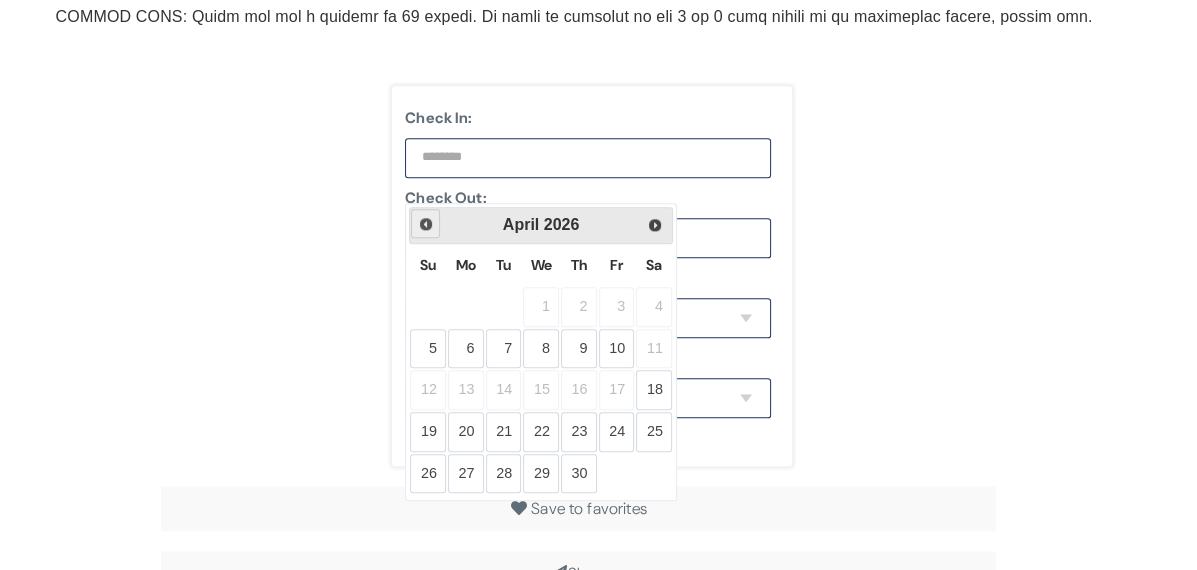 click on "Prev" at bounding box center [426, 224] 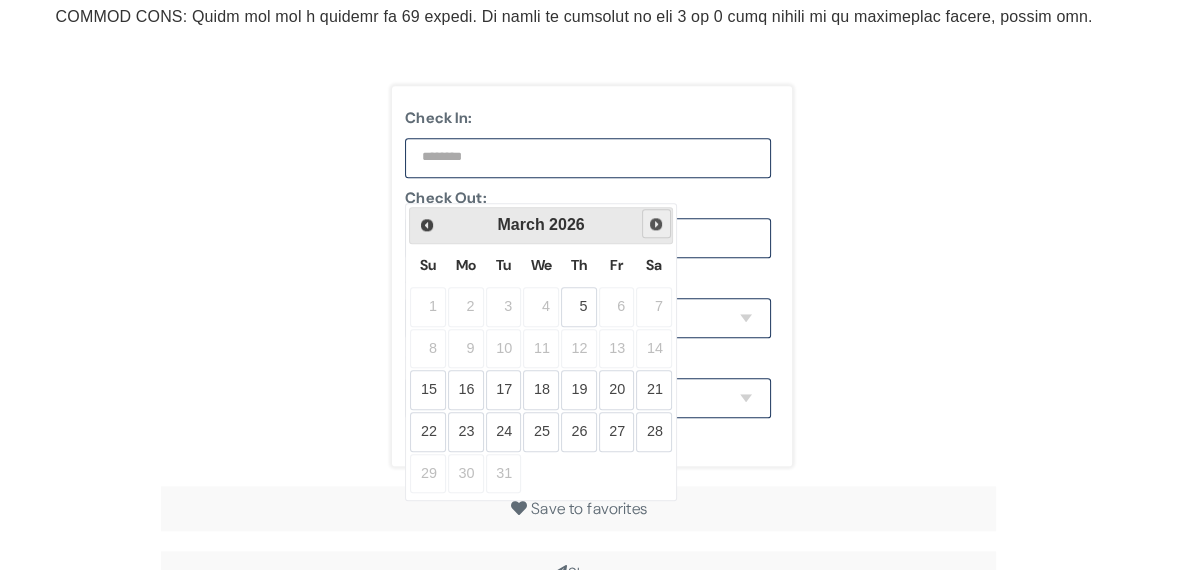 click on "Next" at bounding box center (656, 224) 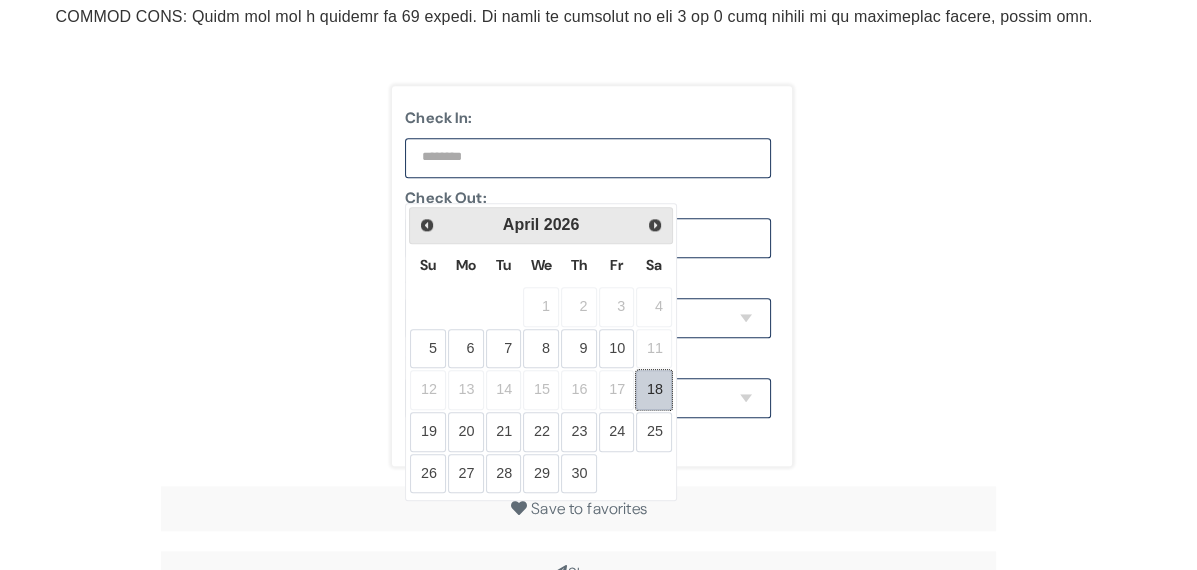 click on "18" at bounding box center (654, 390) 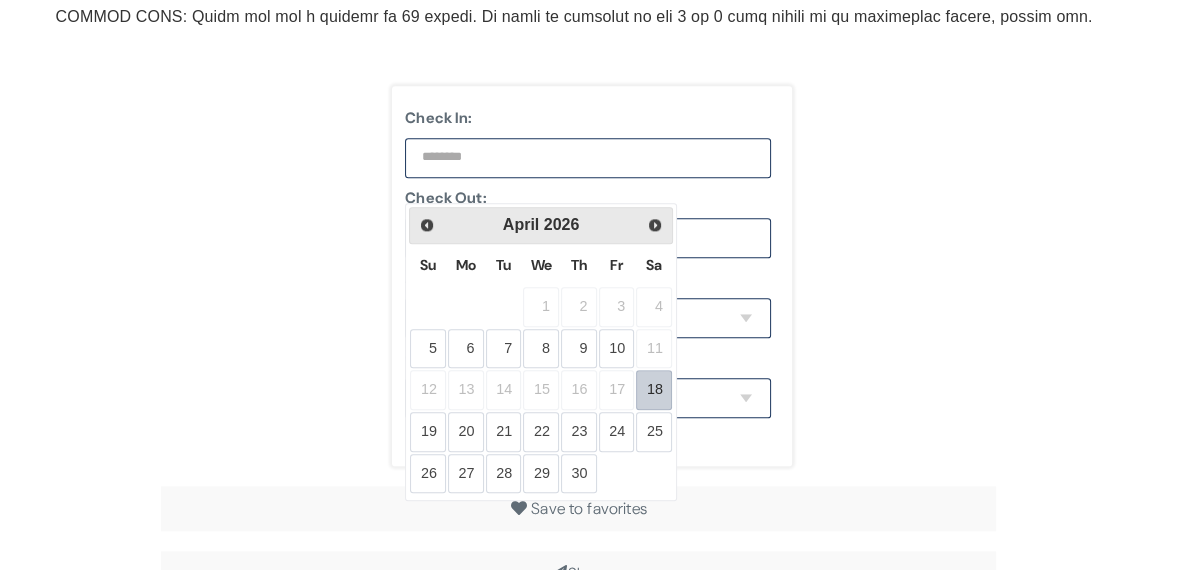 type on "**********" 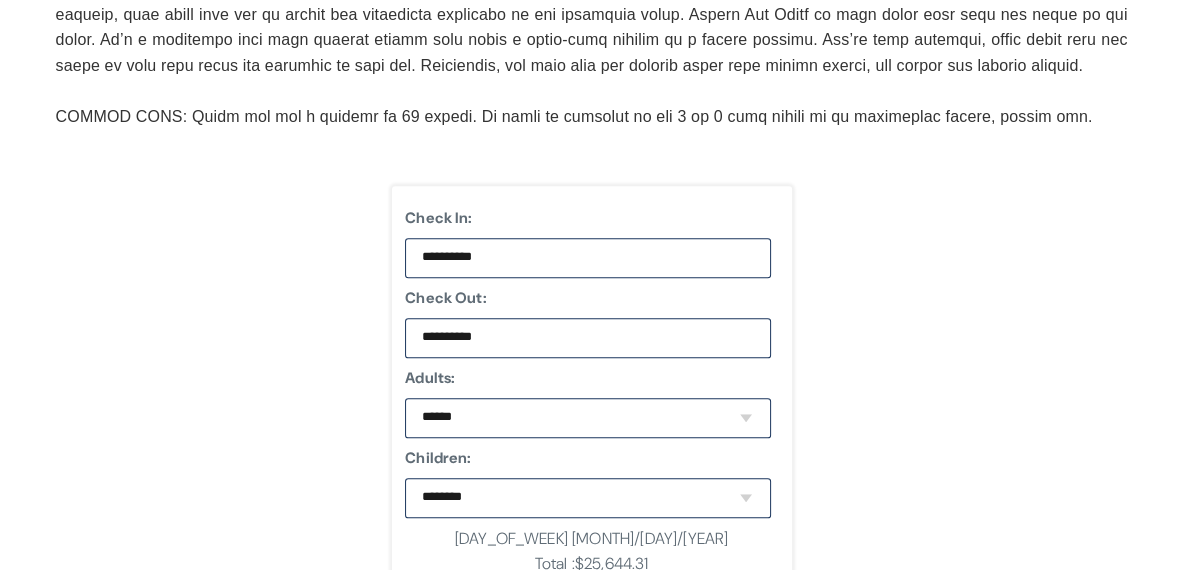 scroll, scrollTop: 2000, scrollLeft: 0, axis: vertical 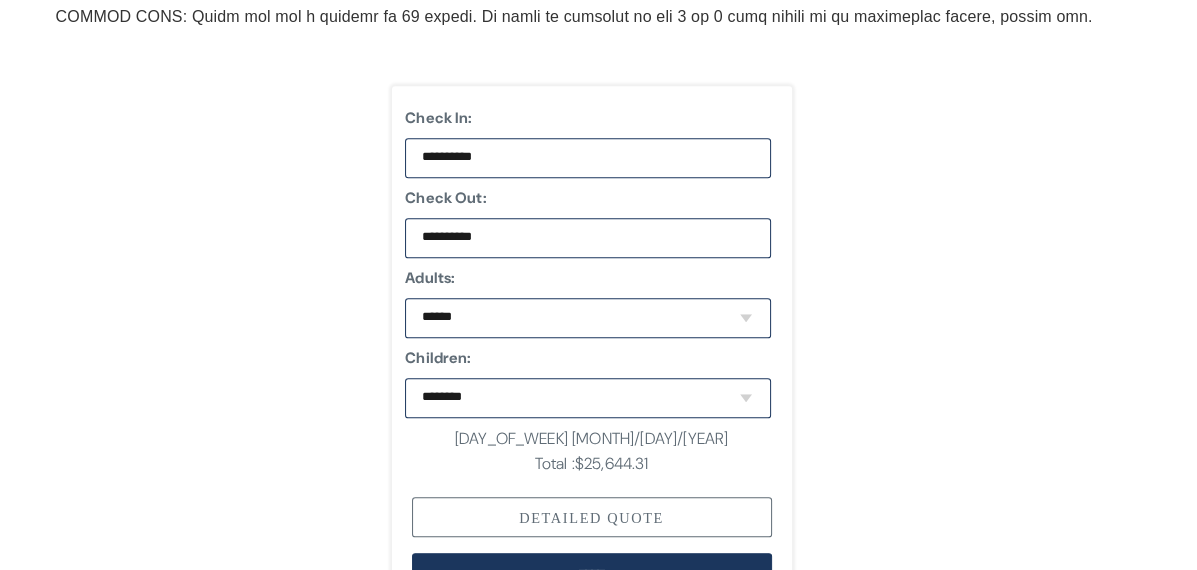 click on "Detailed Quote" at bounding box center (592, 517) 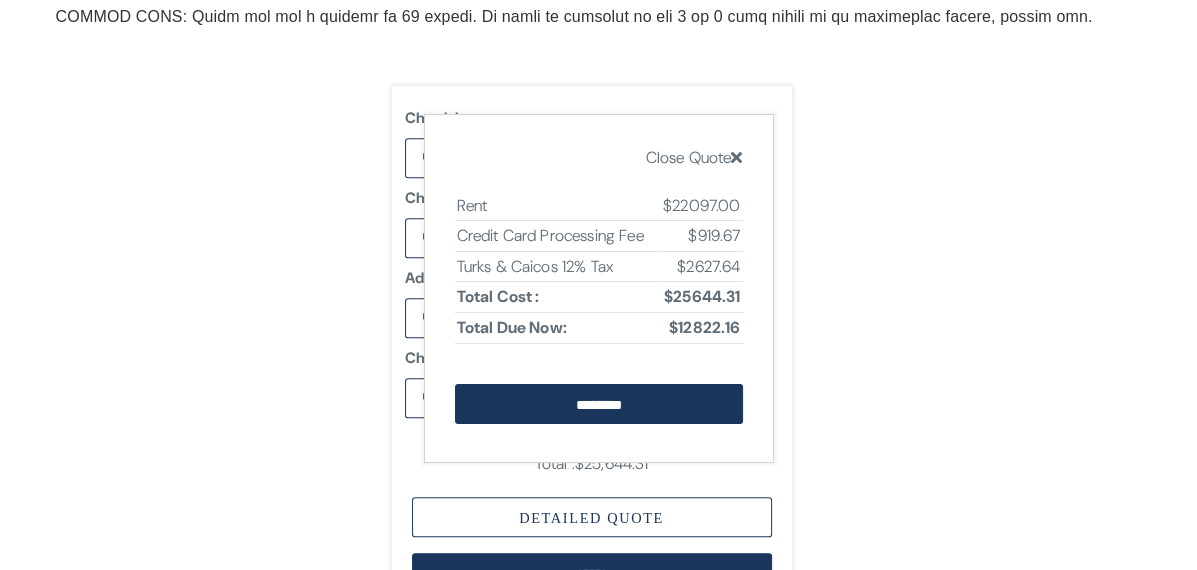 click at bounding box center [736, 157] 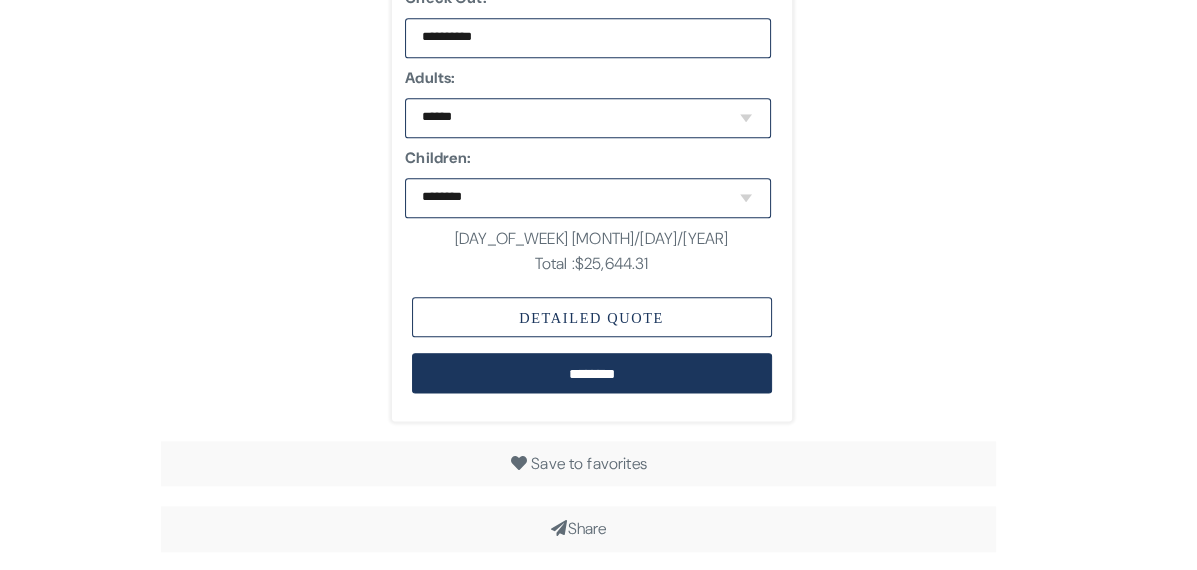 scroll, scrollTop: 2000, scrollLeft: 0, axis: vertical 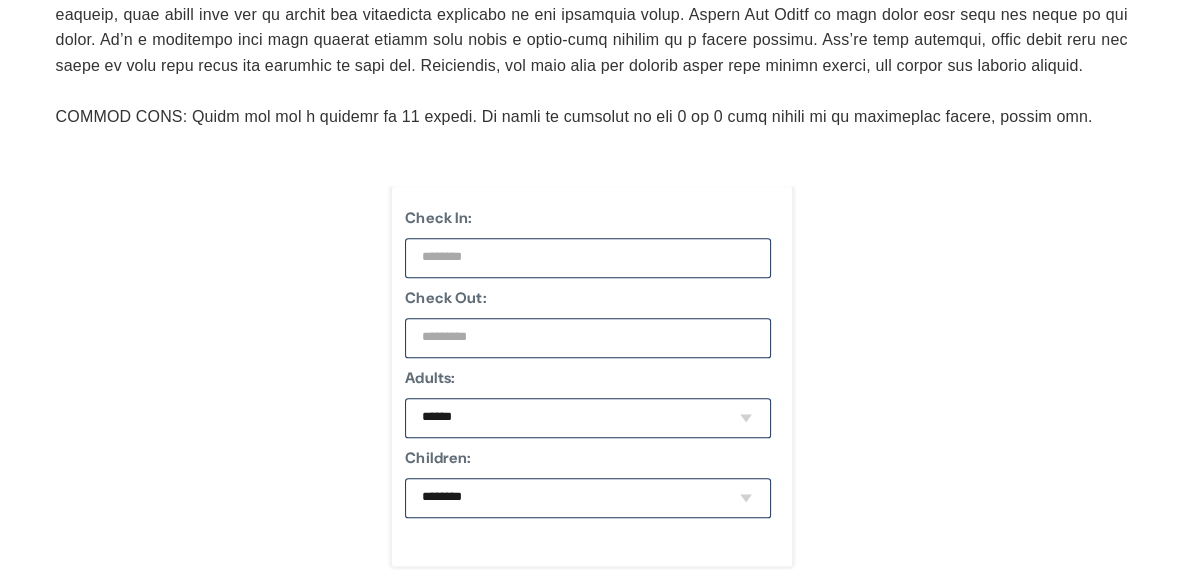 click at bounding box center (588, 258) 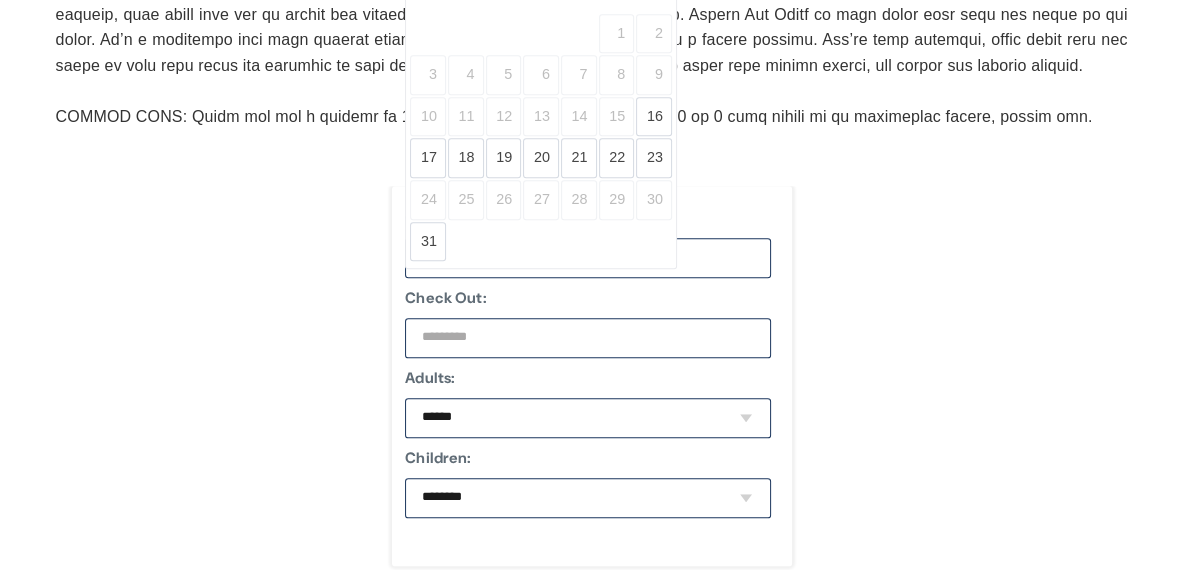 scroll, scrollTop: 1800, scrollLeft: 0, axis: vertical 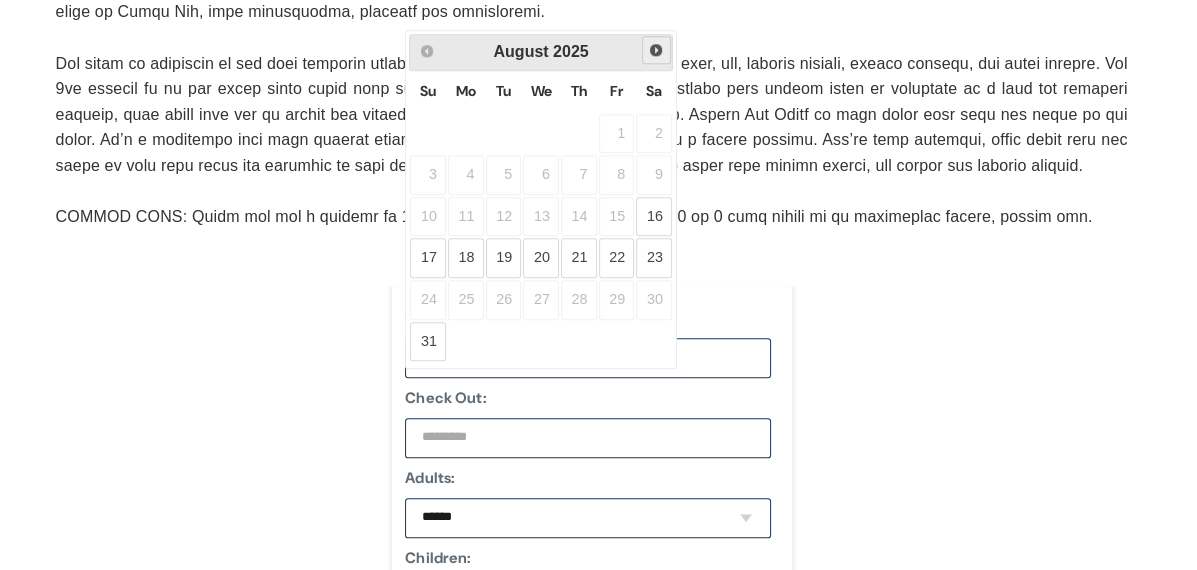 click on "Next" at bounding box center [656, 50] 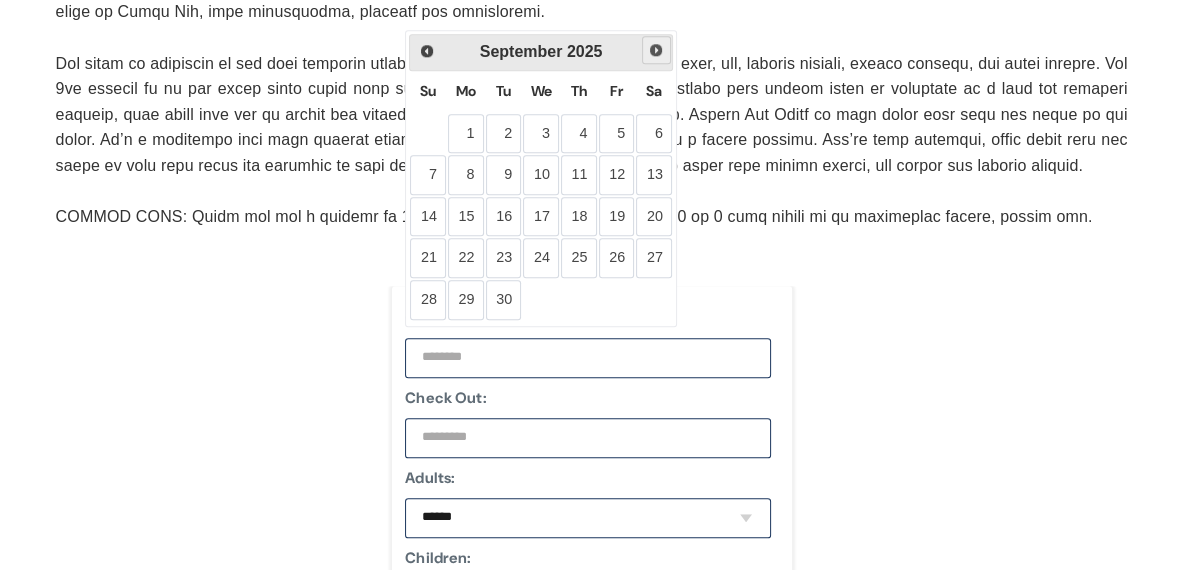 click on "Next" at bounding box center (656, 50) 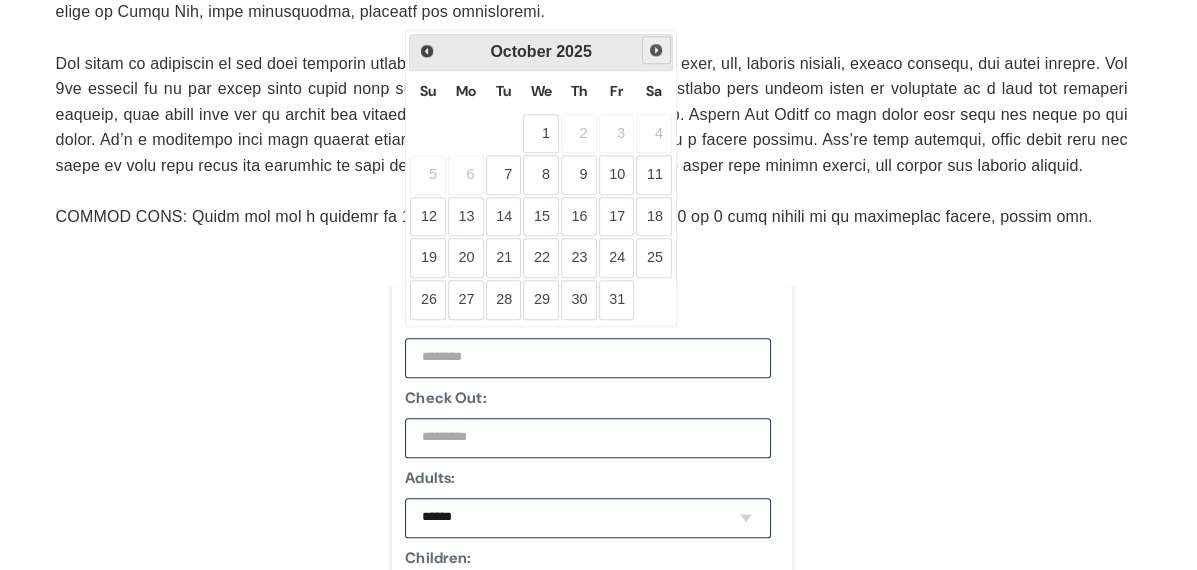 click on "Next" at bounding box center (656, 50) 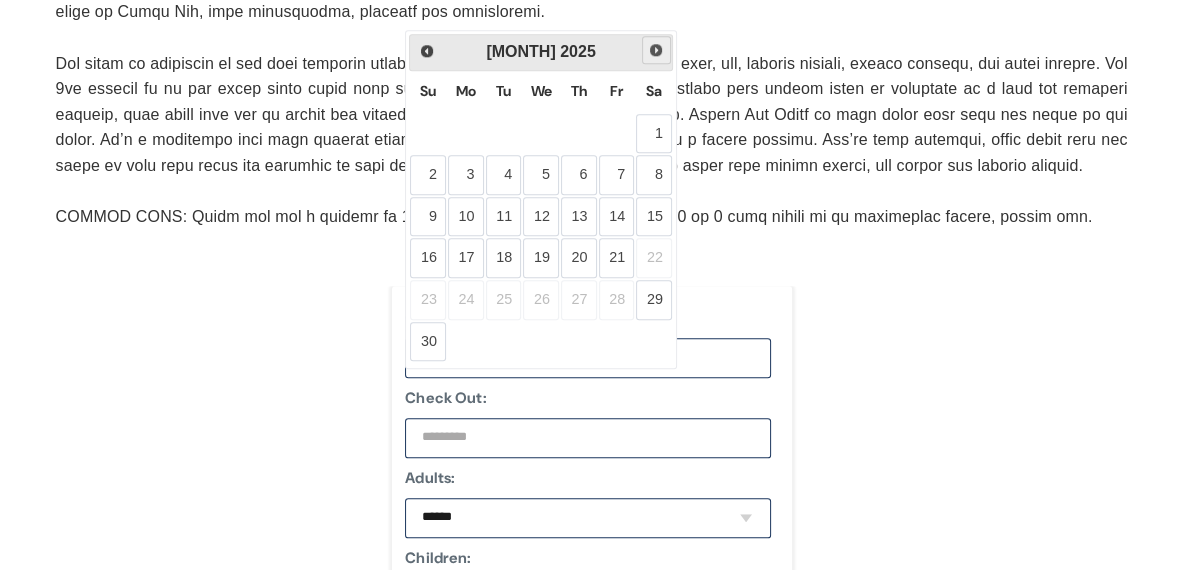 click on "Next" at bounding box center [656, 50] 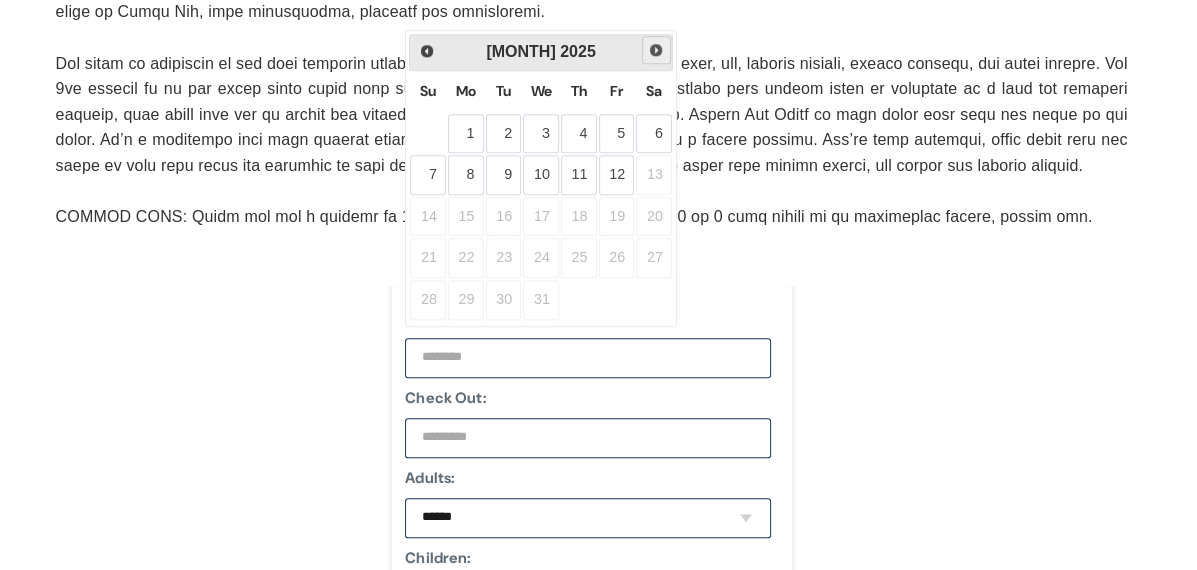 click on "Next" at bounding box center [656, 50] 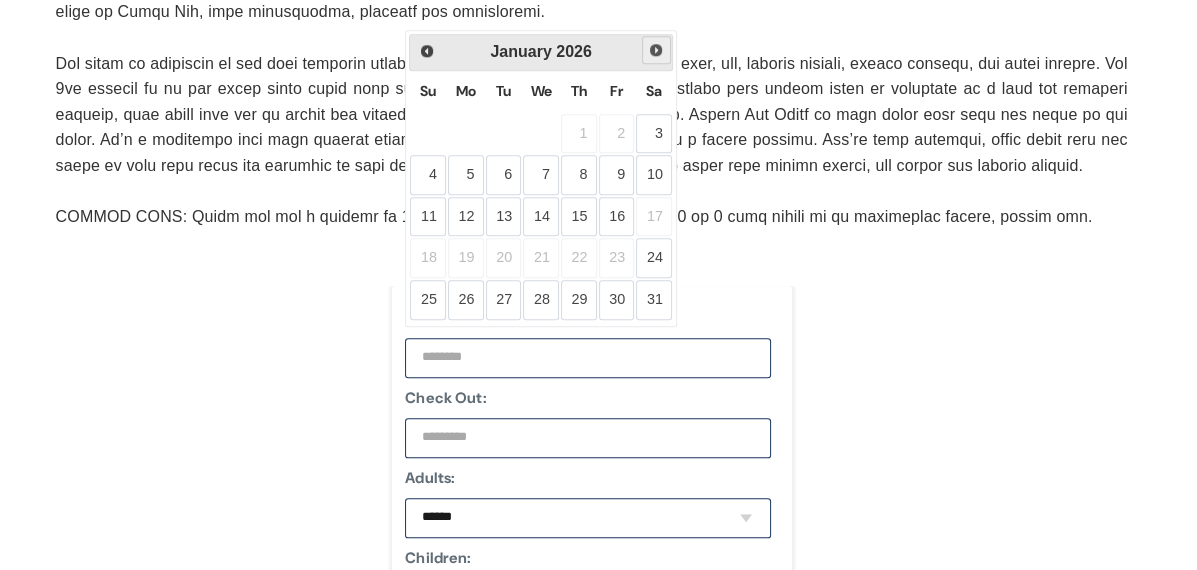click on "Next" at bounding box center (656, 50) 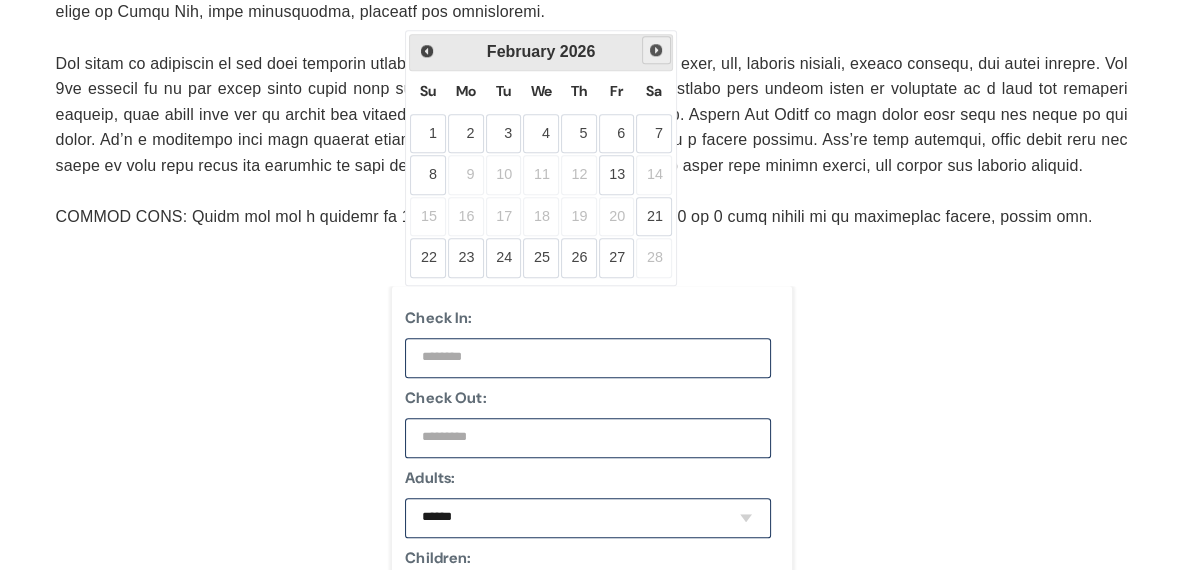 click on "Next" at bounding box center [656, 50] 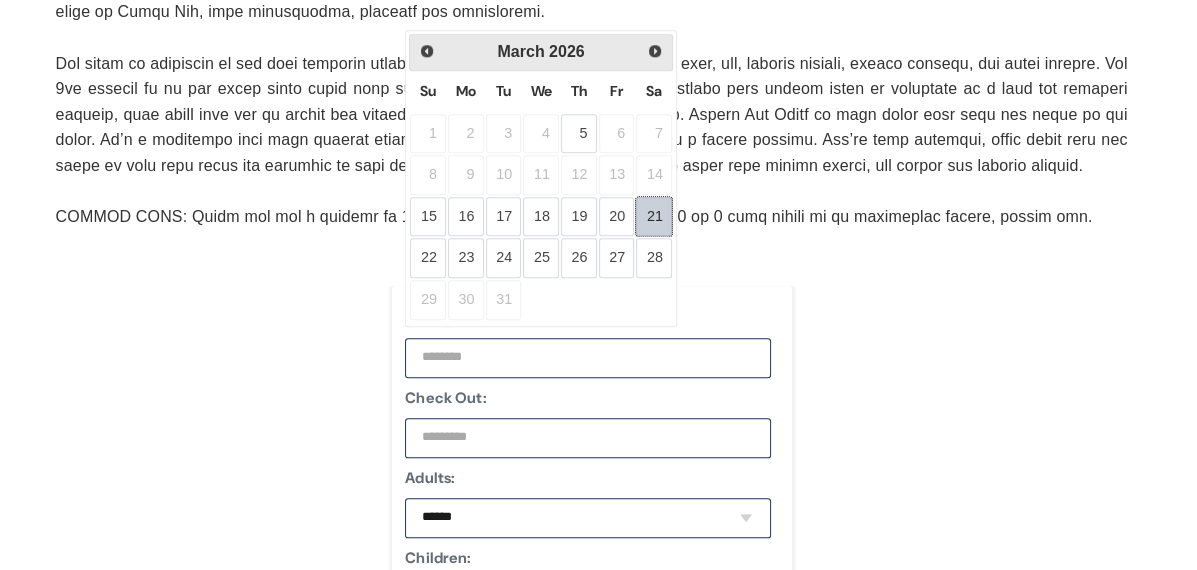 click on "21" at bounding box center [654, 217] 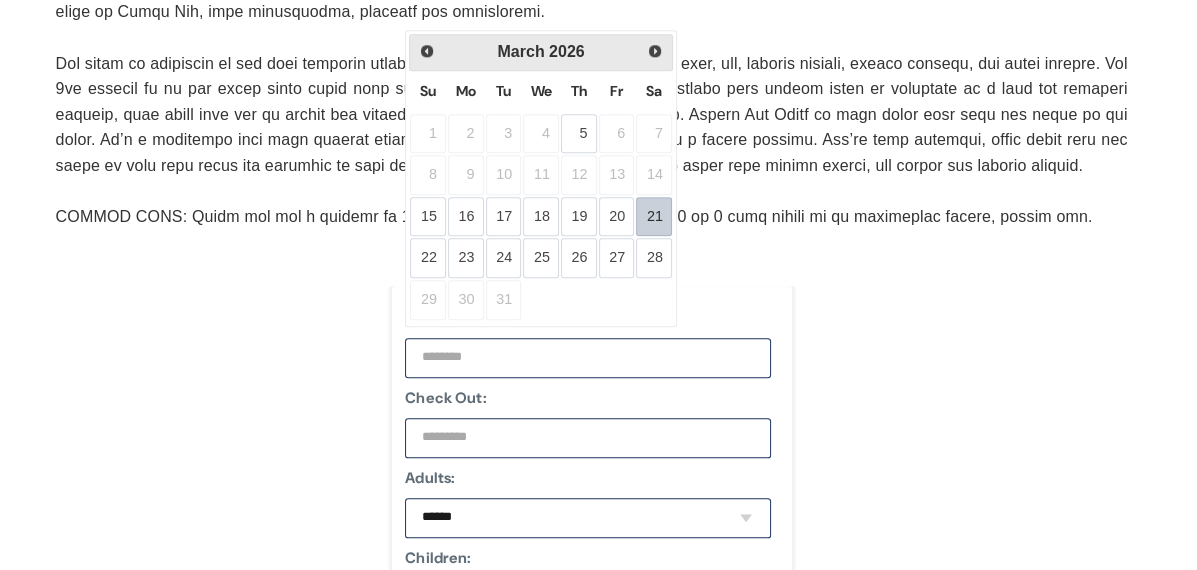 type on "**********" 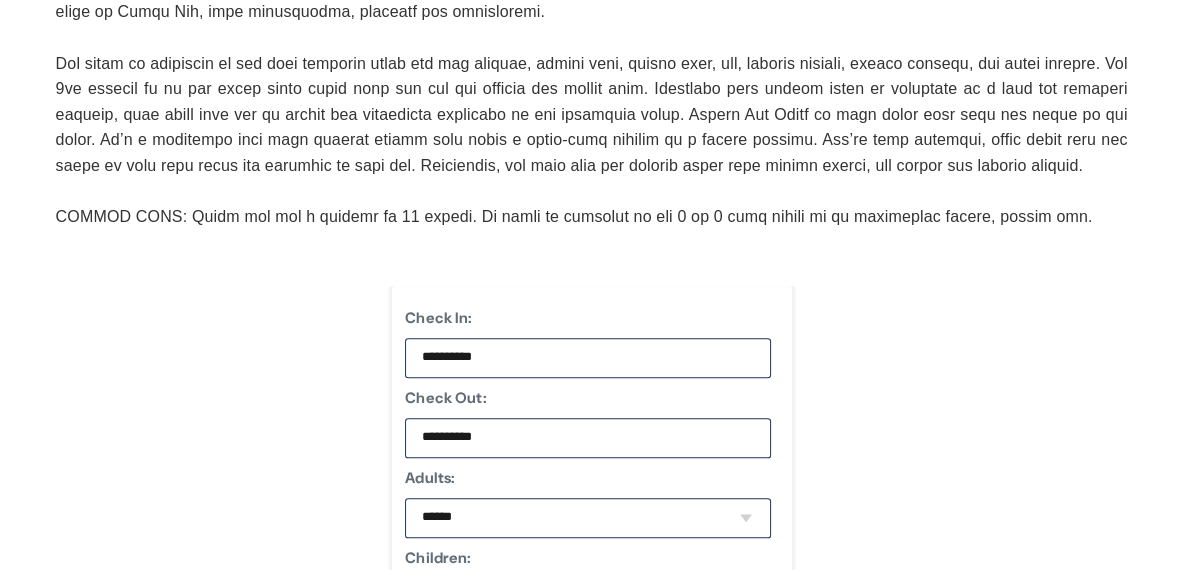scroll, scrollTop: 2100, scrollLeft: 0, axis: vertical 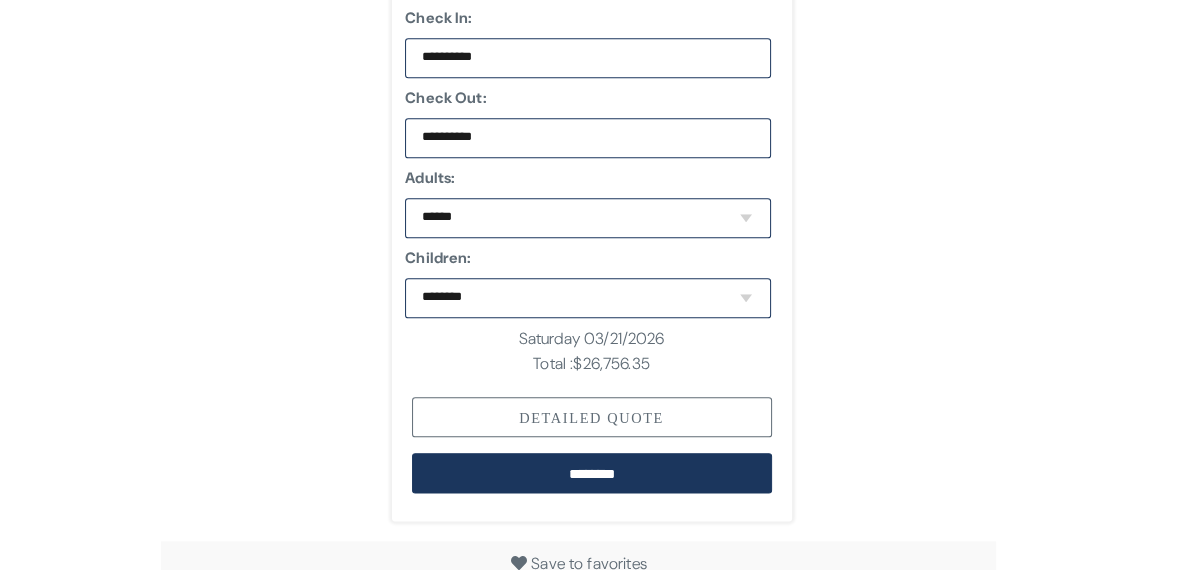 click on "Detailed Quote" at bounding box center [592, 417] 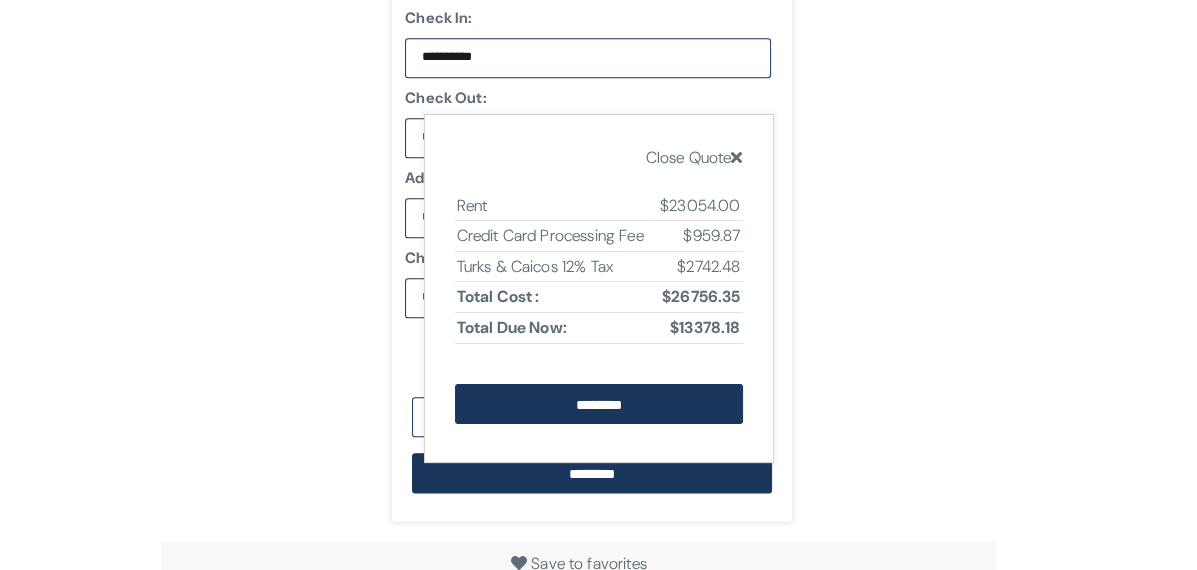 click at bounding box center (736, 157) 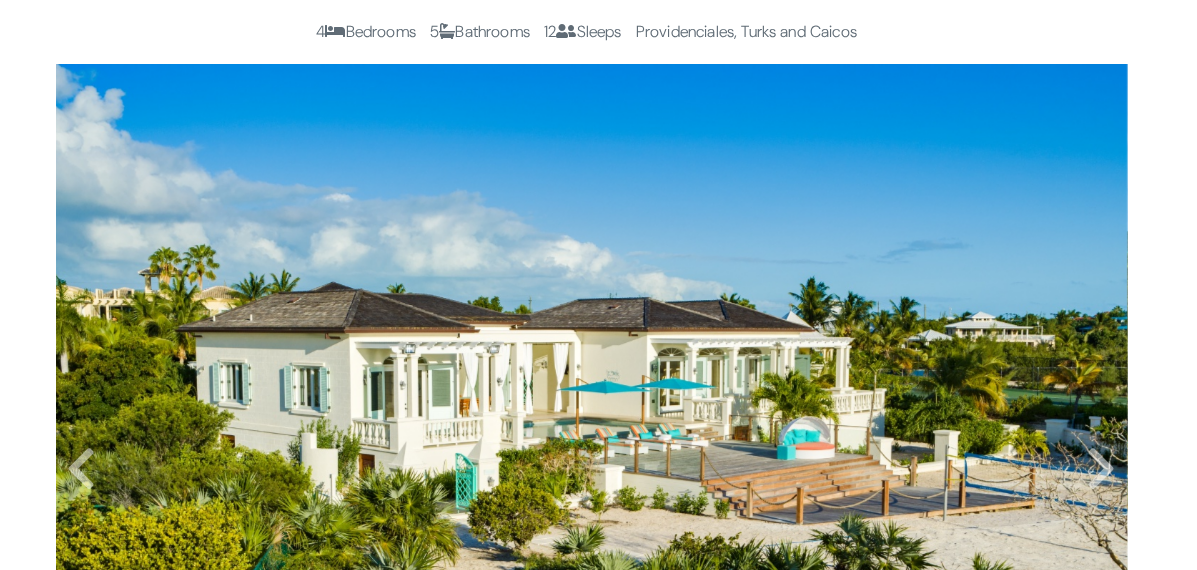 scroll, scrollTop: 0, scrollLeft: 0, axis: both 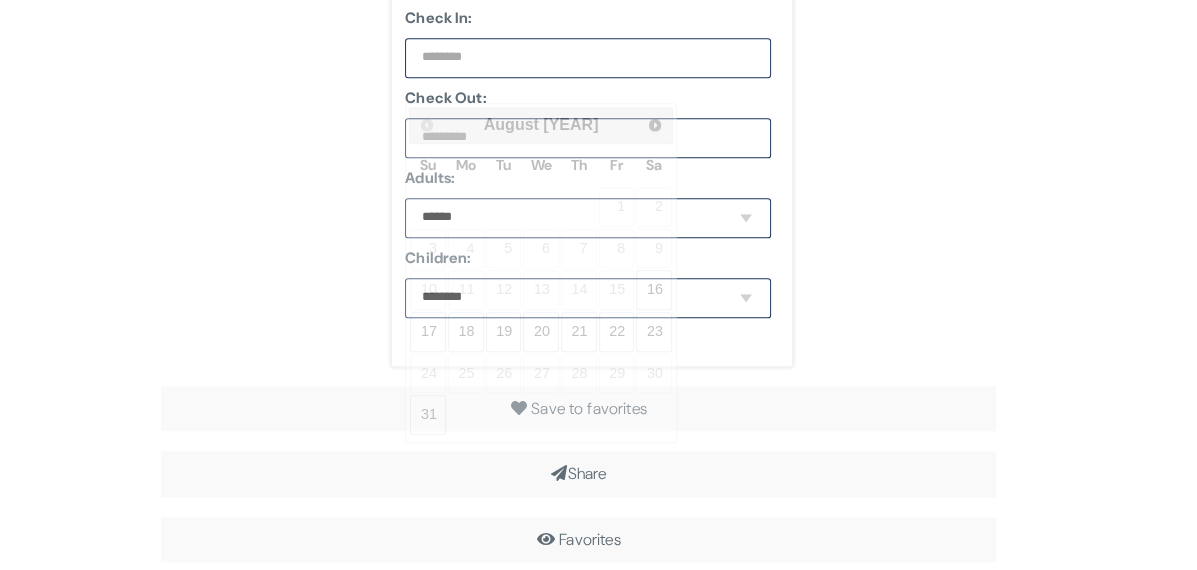 click at bounding box center [588, 58] 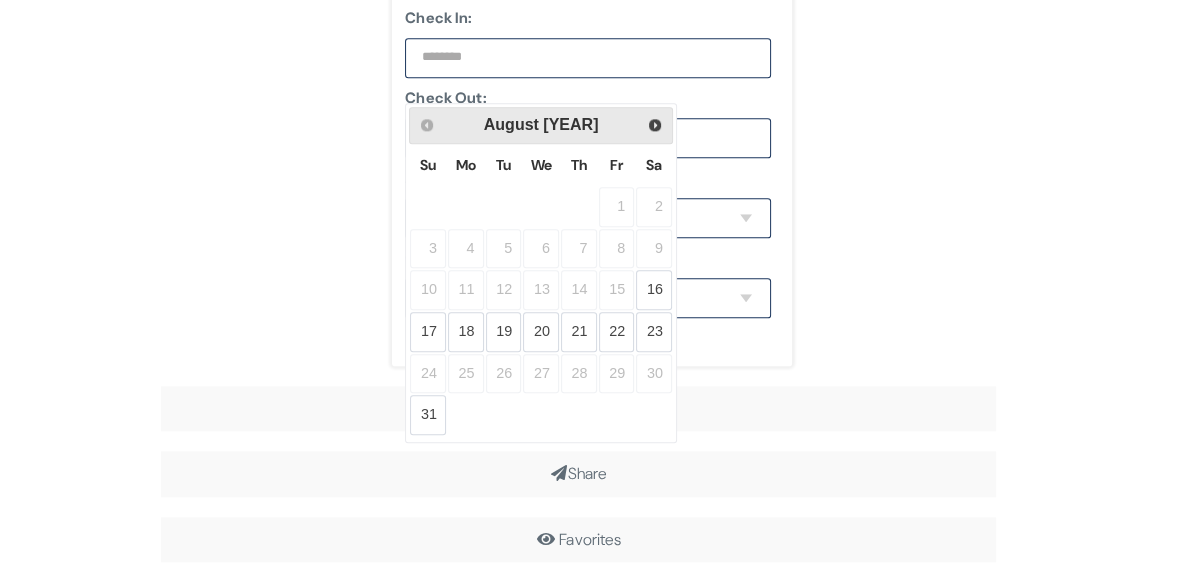 click on "Prev Next August   2025" at bounding box center [541, 125] 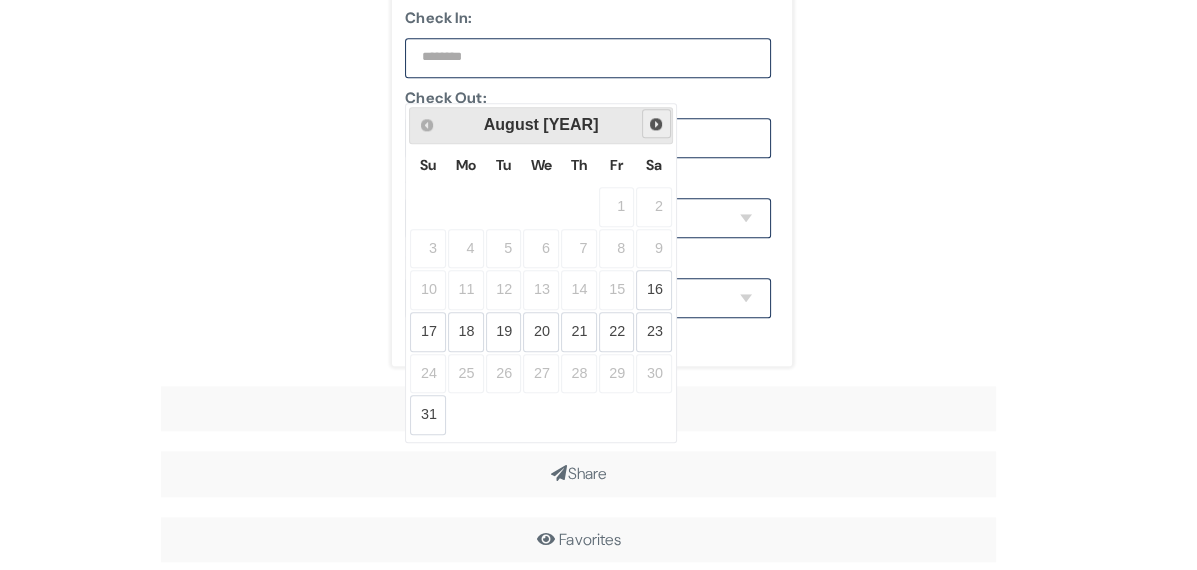 click on "Next" at bounding box center (656, 124) 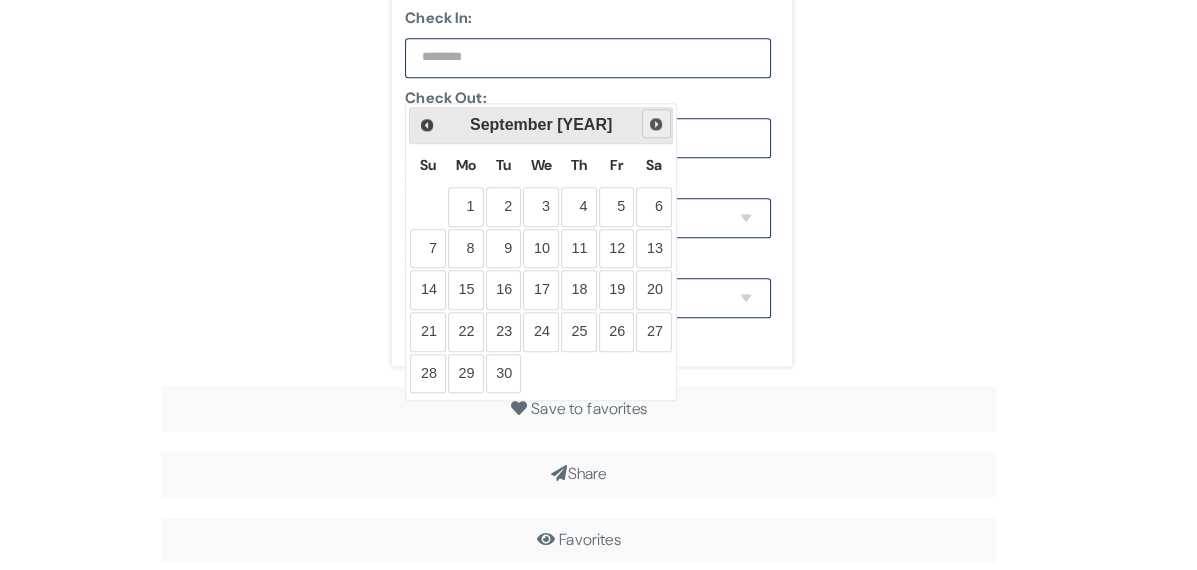 click on "Next" at bounding box center [656, 124] 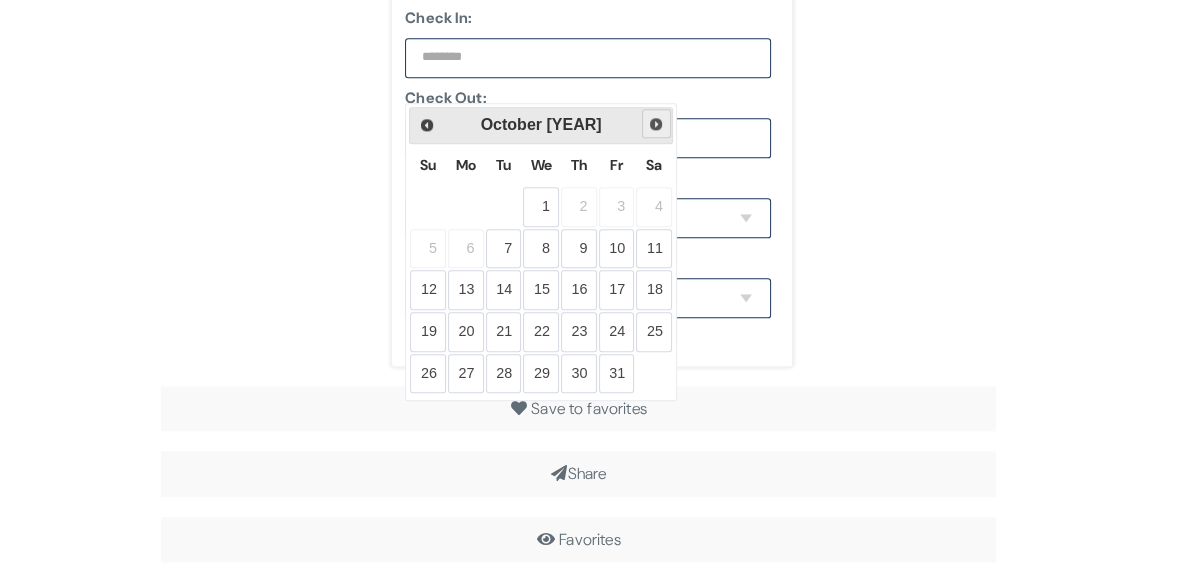 click on "Next" at bounding box center [656, 124] 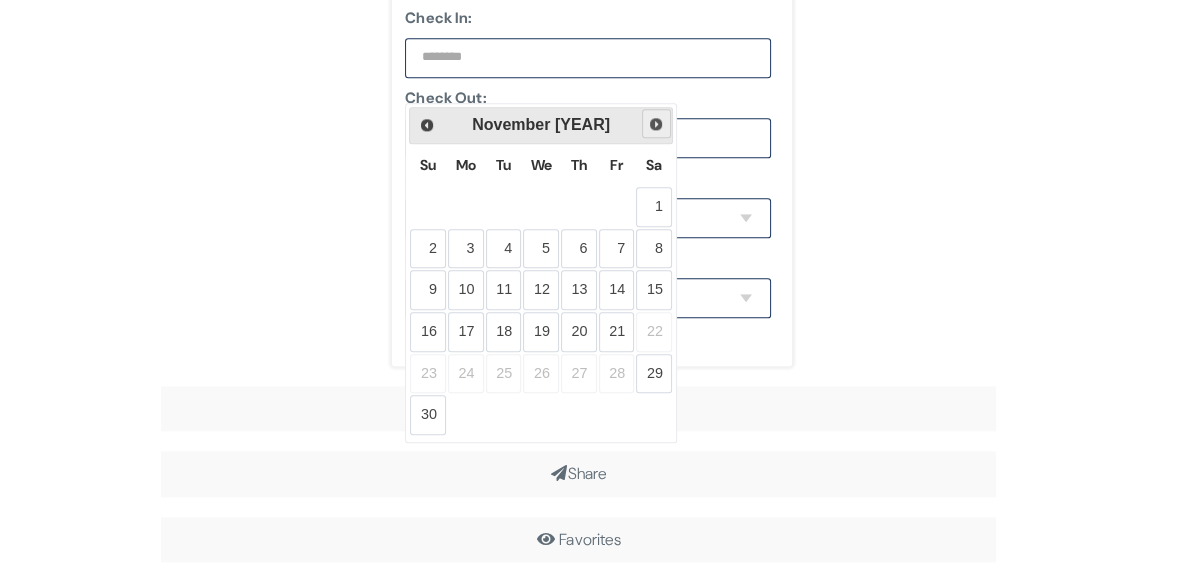 click on "Next" at bounding box center [656, 124] 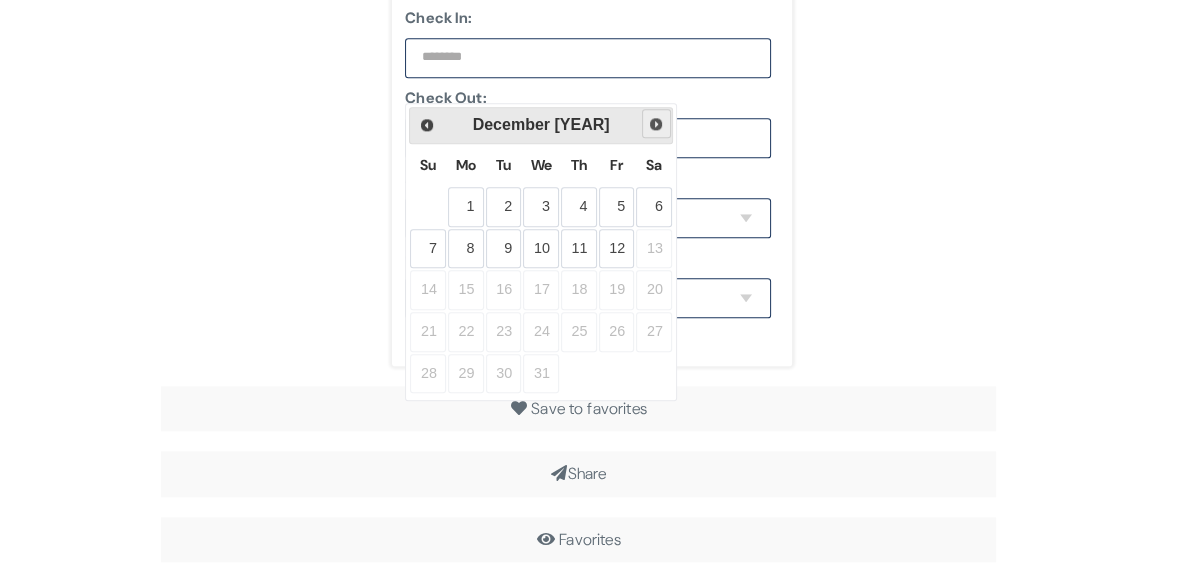 click on "Next" at bounding box center [656, 124] 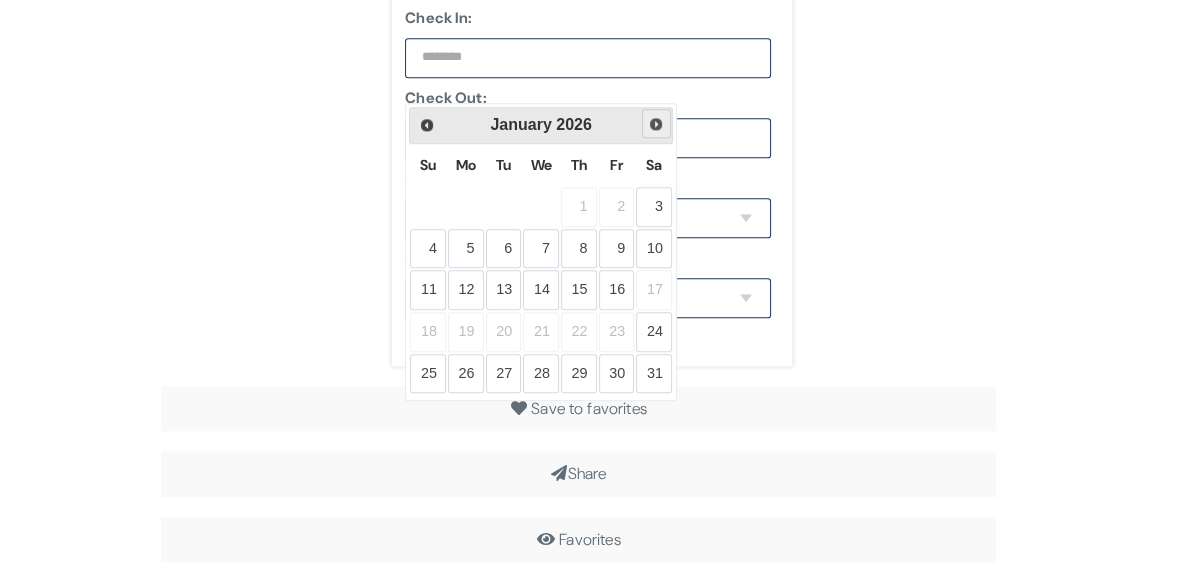 click on "Next" at bounding box center (656, 124) 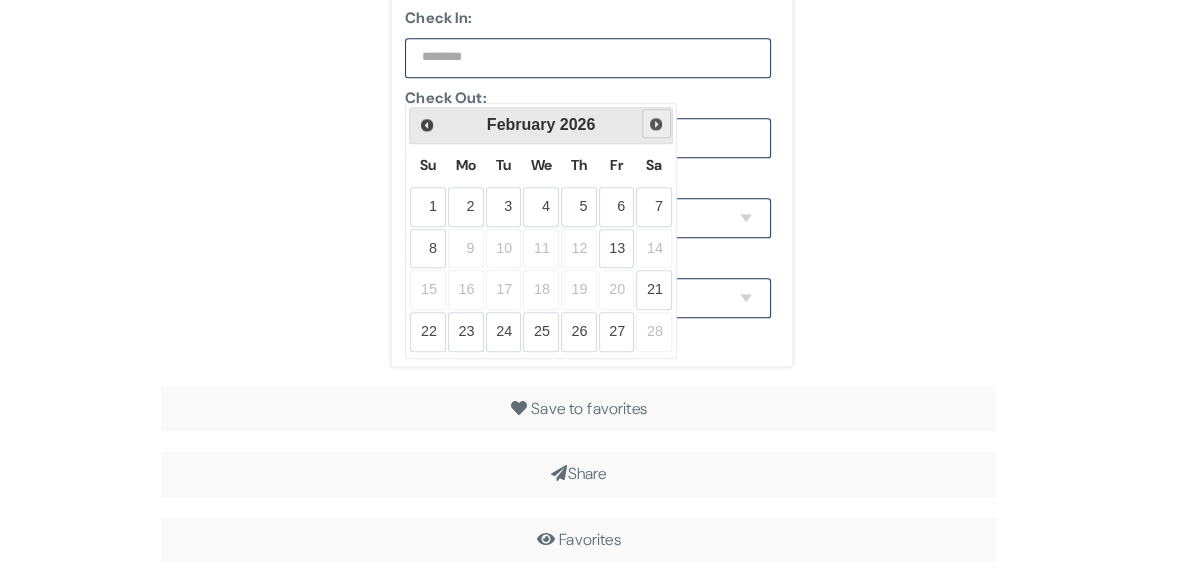 click on "Next" at bounding box center (656, 124) 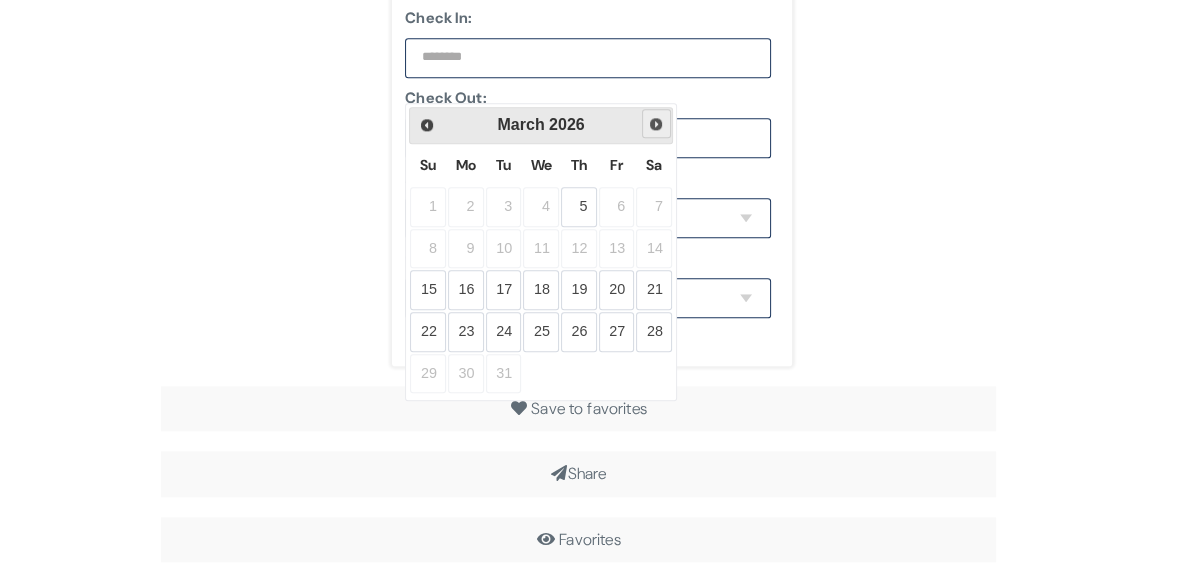 click on "Next" at bounding box center [656, 124] 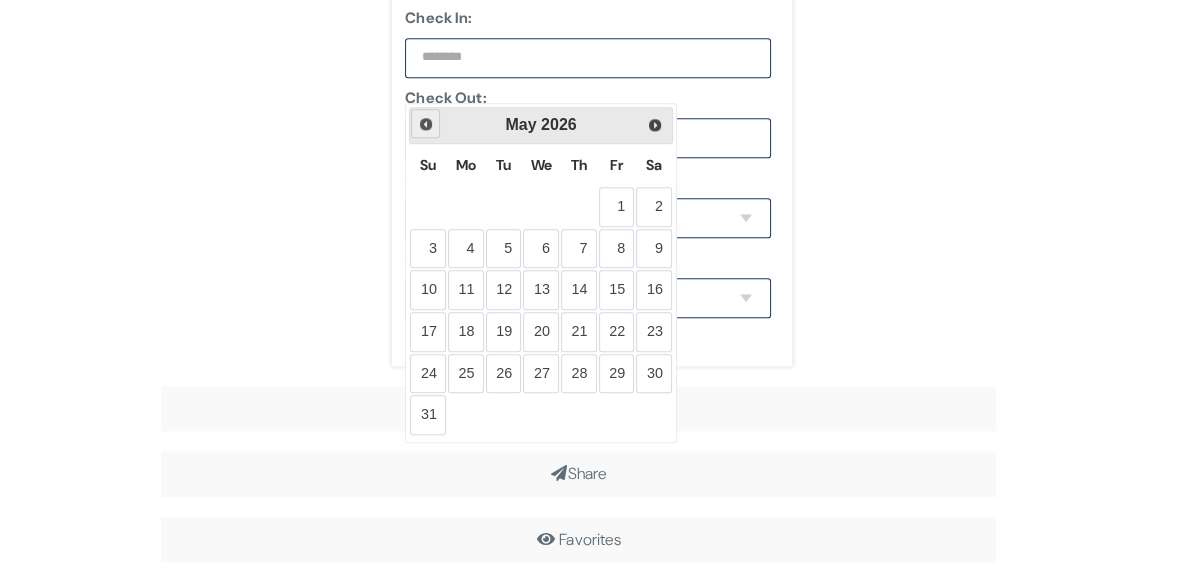 click on "Prev" at bounding box center (426, 124) 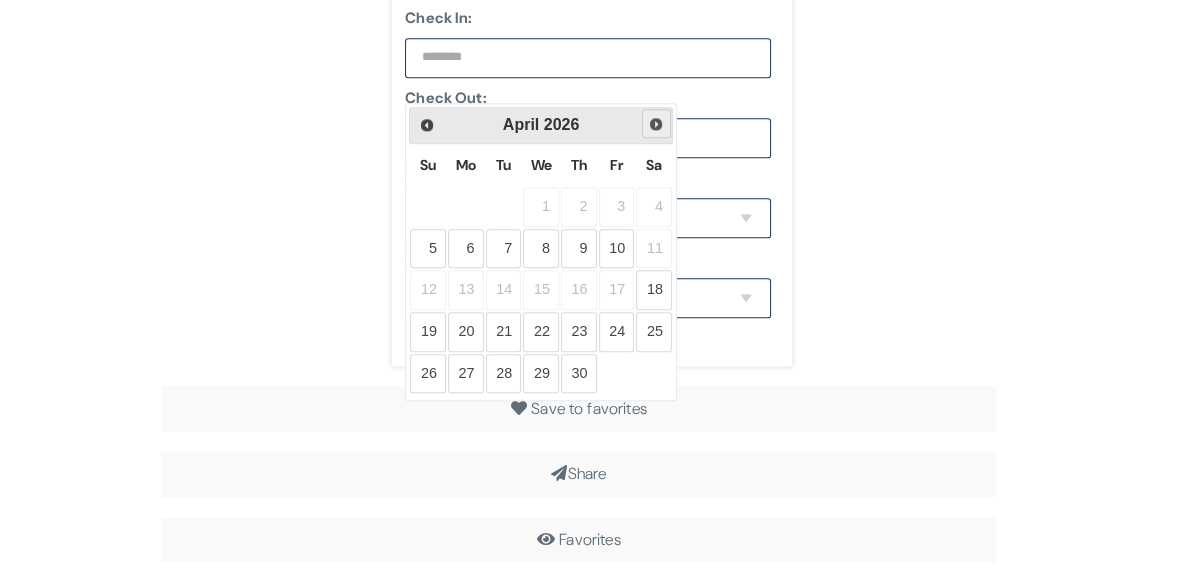 click on "Next" at bounding box center [656, 124] 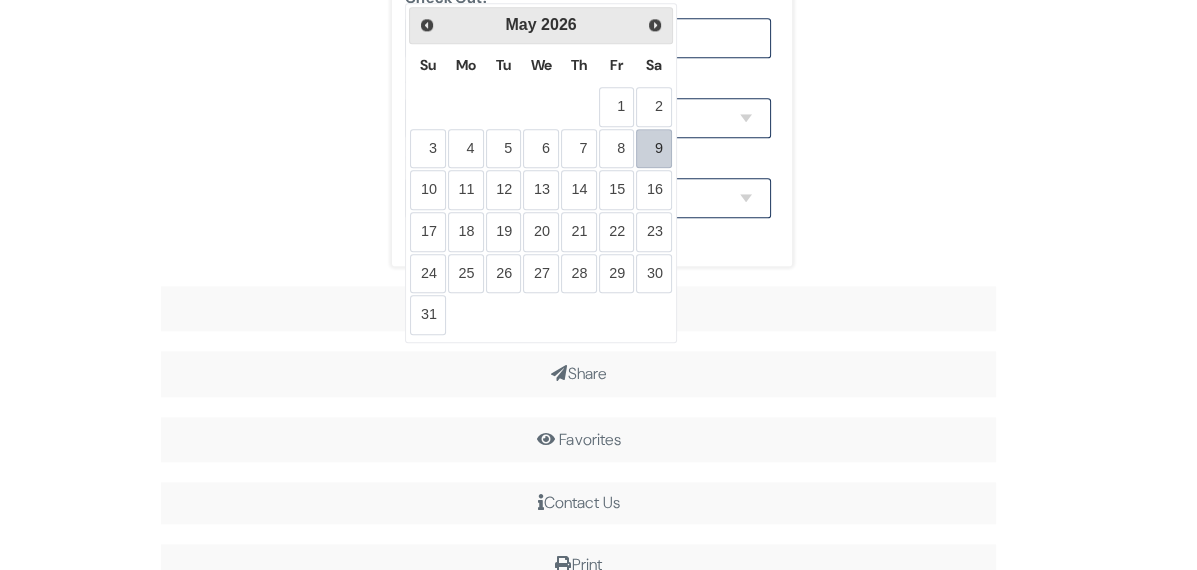 scroll, scrollTop: 2100, scrollLeft: 0, axis: vertical 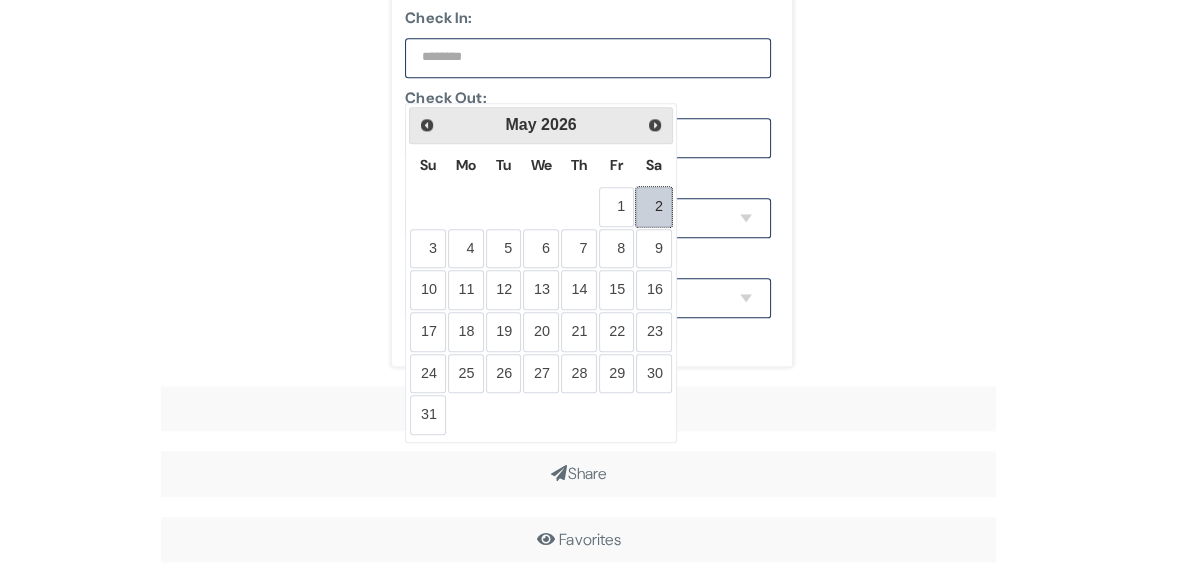 click on "2" at bounding box center [654, 207] 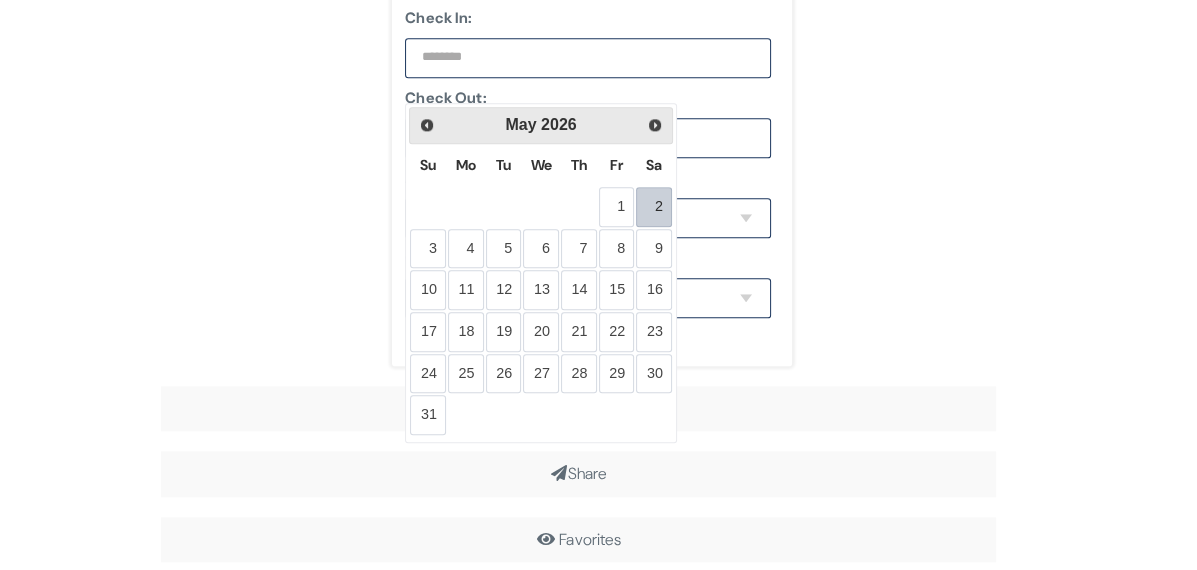 type on "**********" 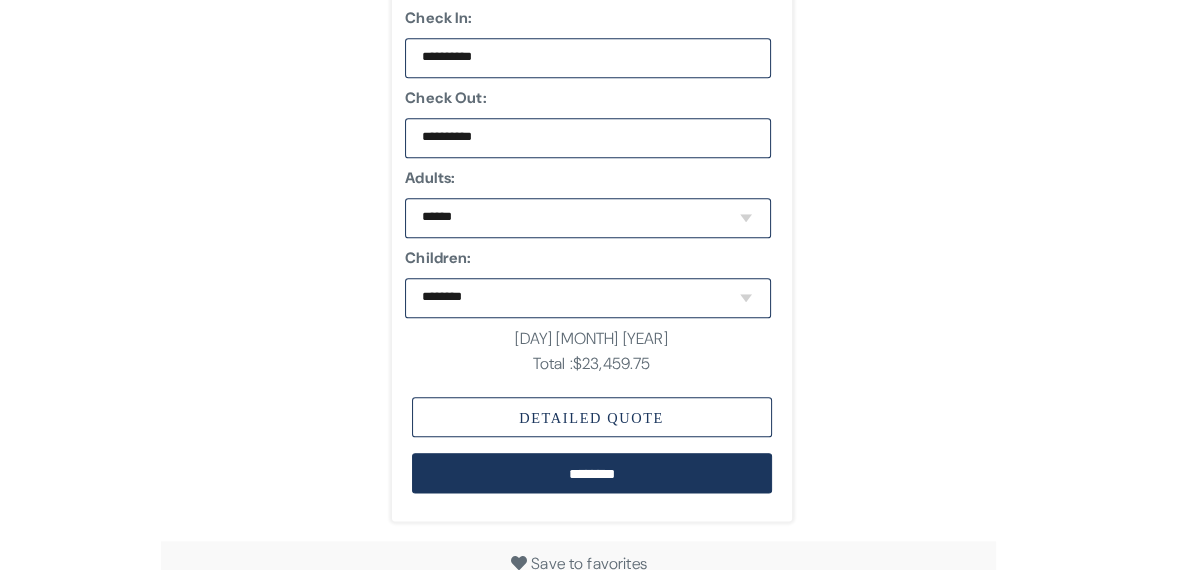 scroll, scrollTop: 2200, scrollLeft: 0, axis: vertical 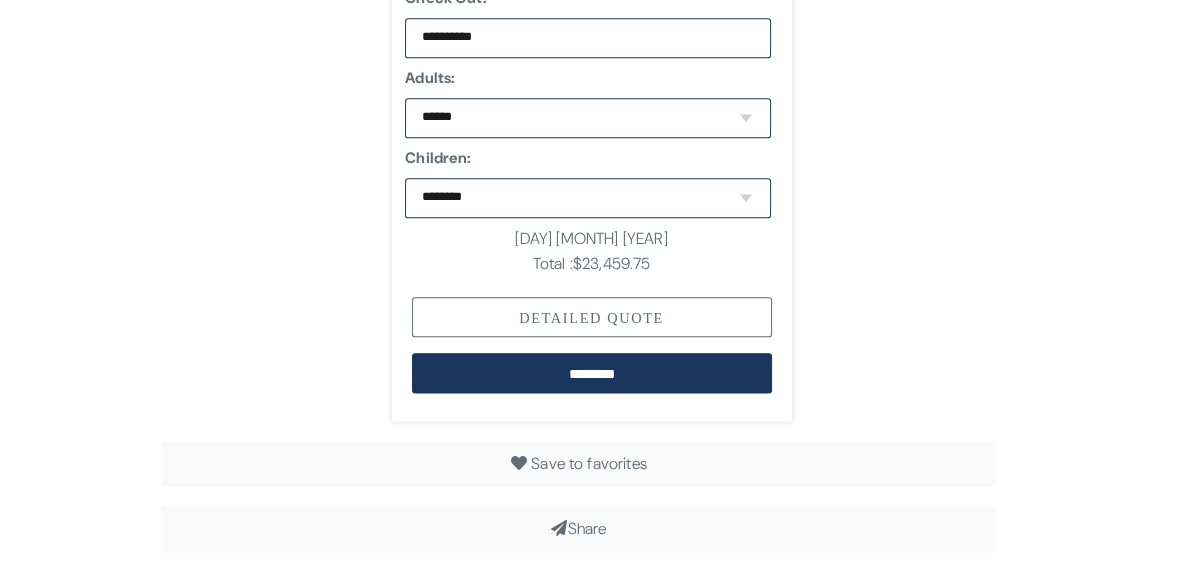 click on "Detailed Quote" at bounding box center [592, 317] 